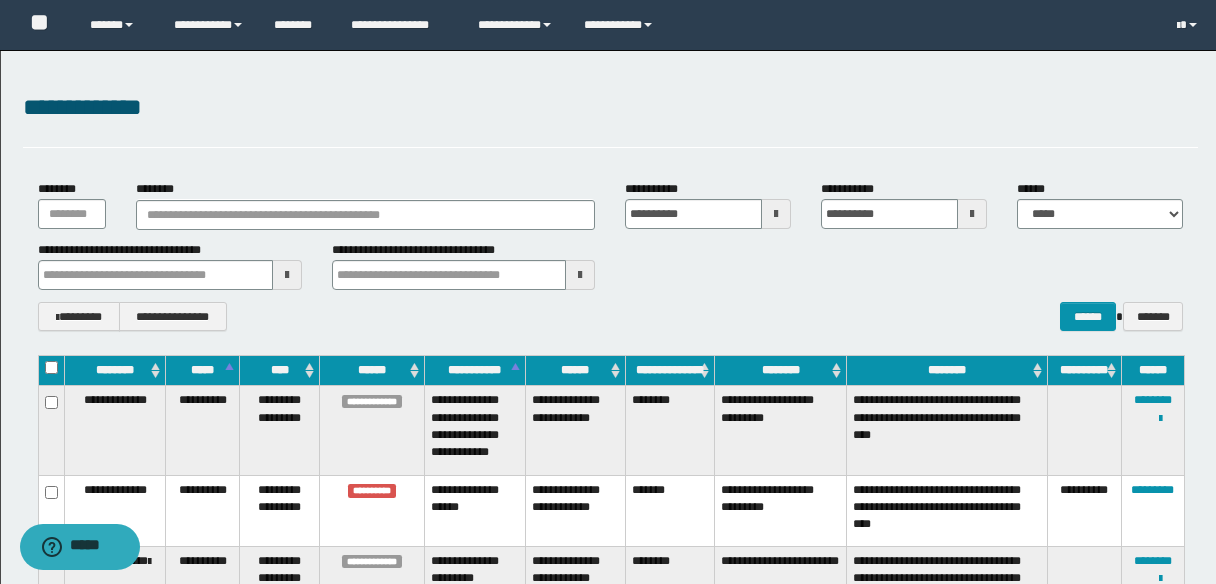 scroll, scrollTop: 0, scrollLeft: 0, axis: both 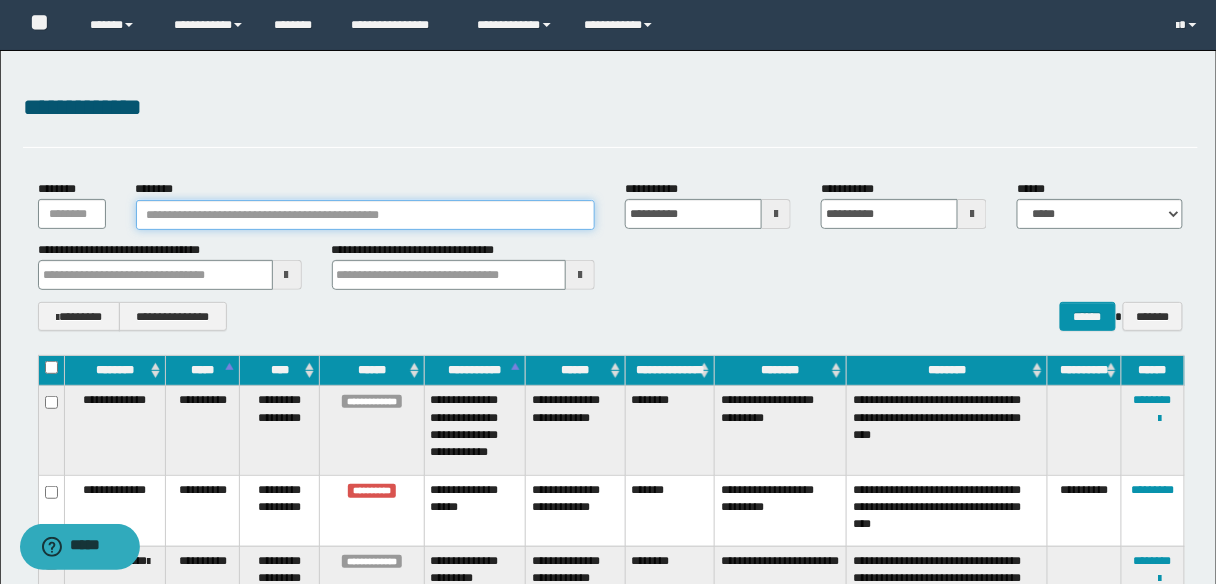 click on "********" at bounding box center (366, 215) 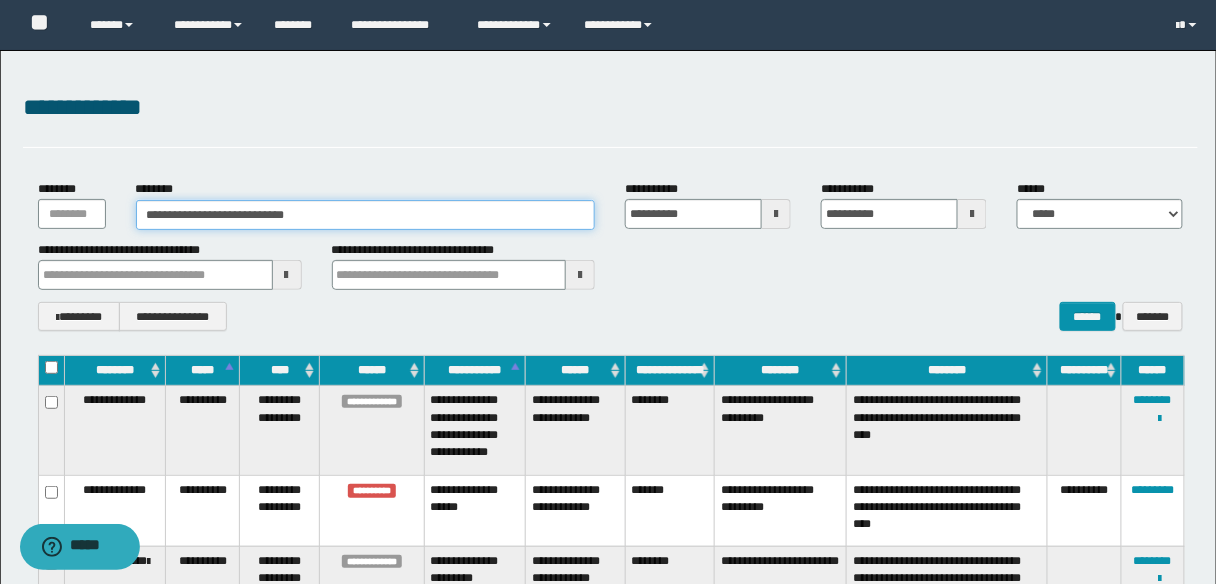 type on "**********" 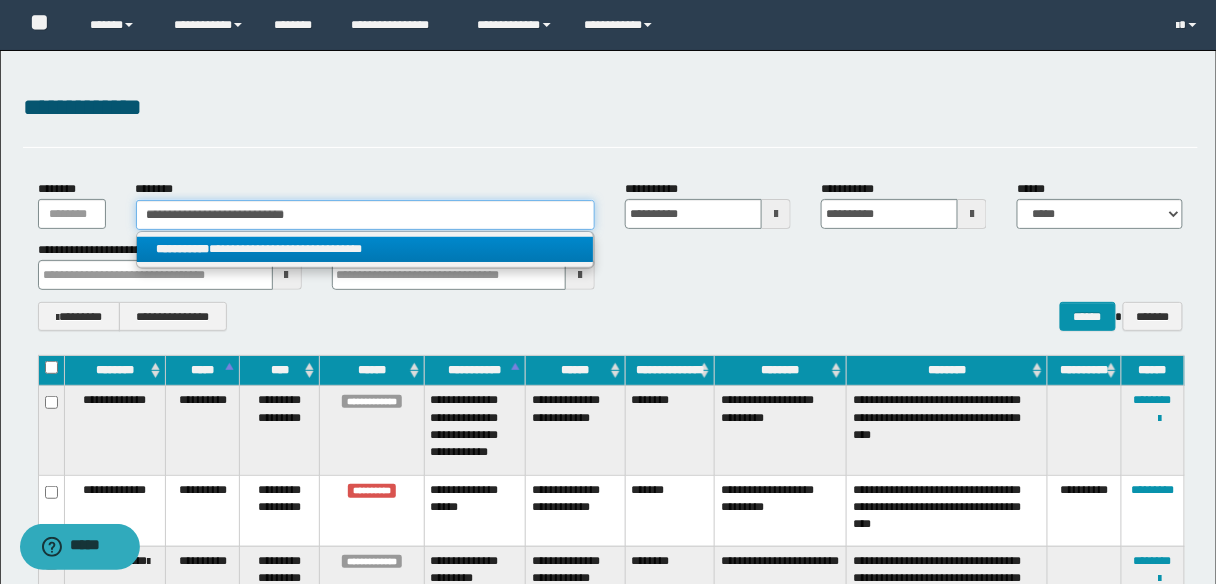 type on "**********" 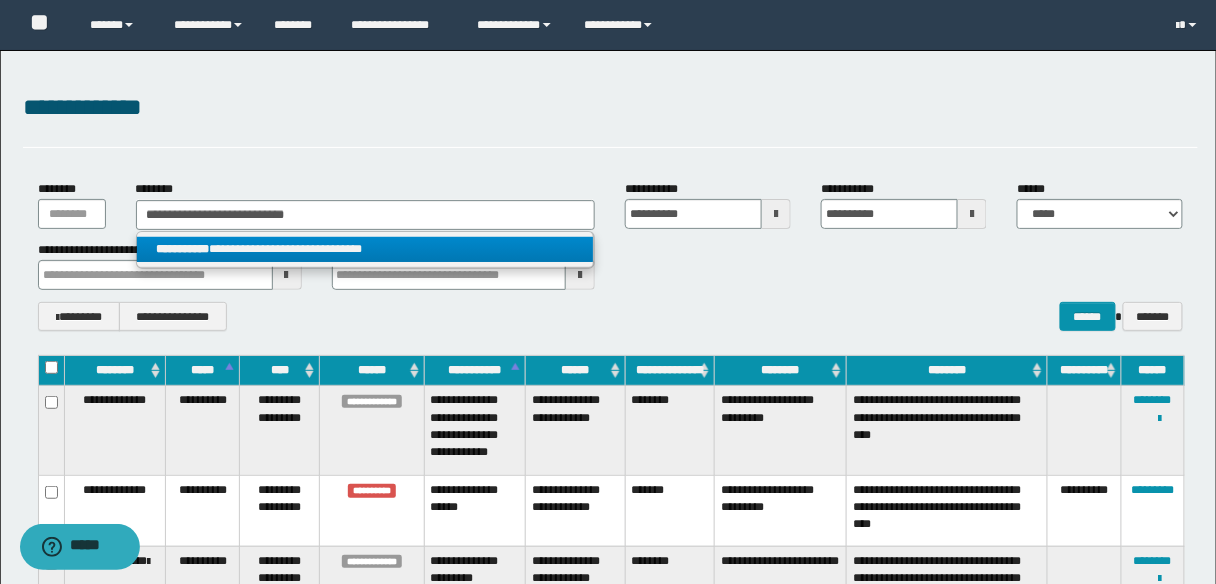 click on "**********" at bounding box center (365, 249) 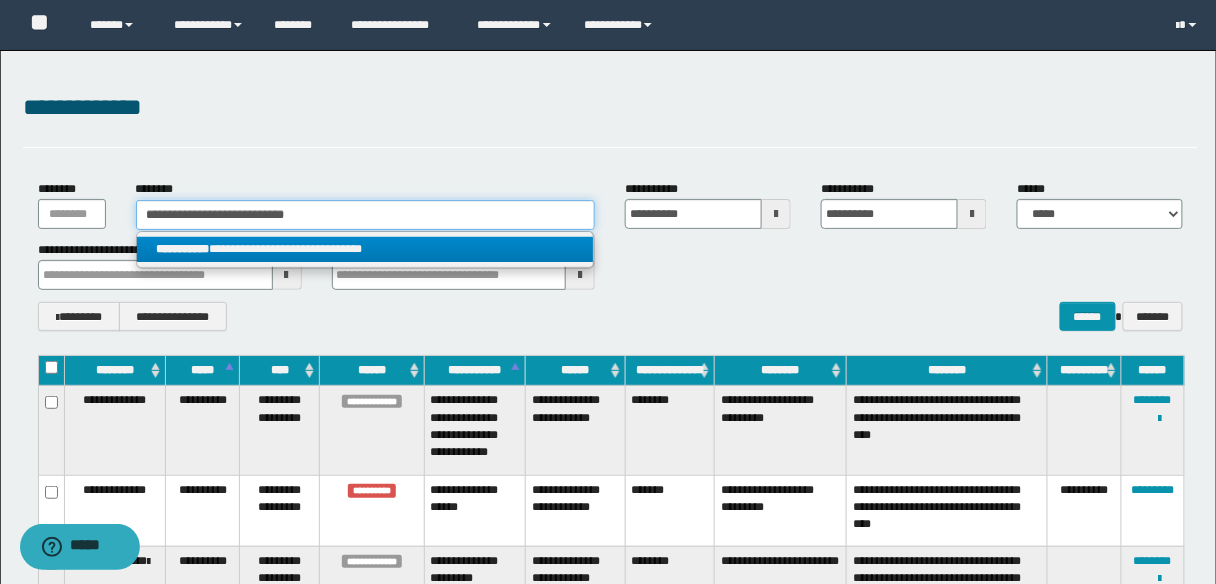 type 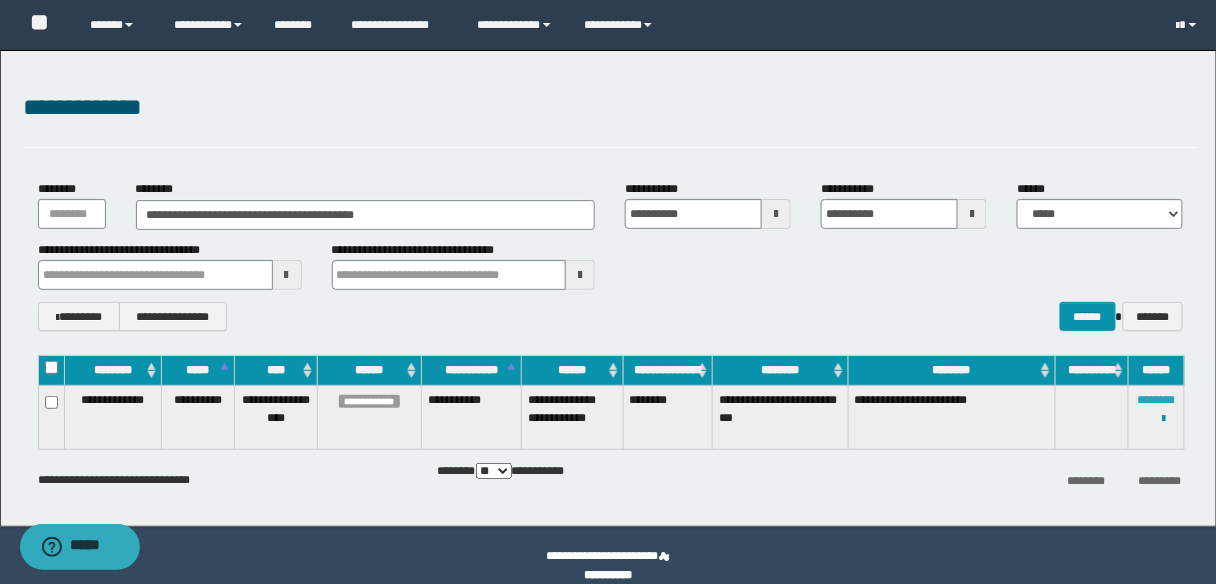click on "********" at bounding box center (1157, 400) 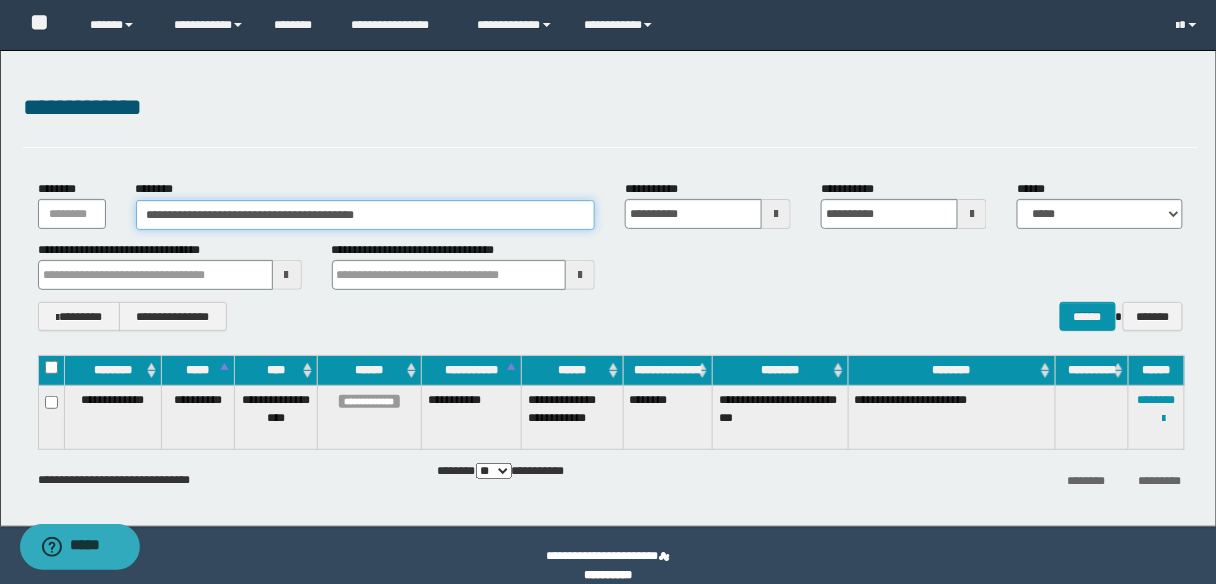 drag, startPoint x: 424, startPoint y: 215, endPoint x: 122, endPoint y: 223, distance: 302.10593 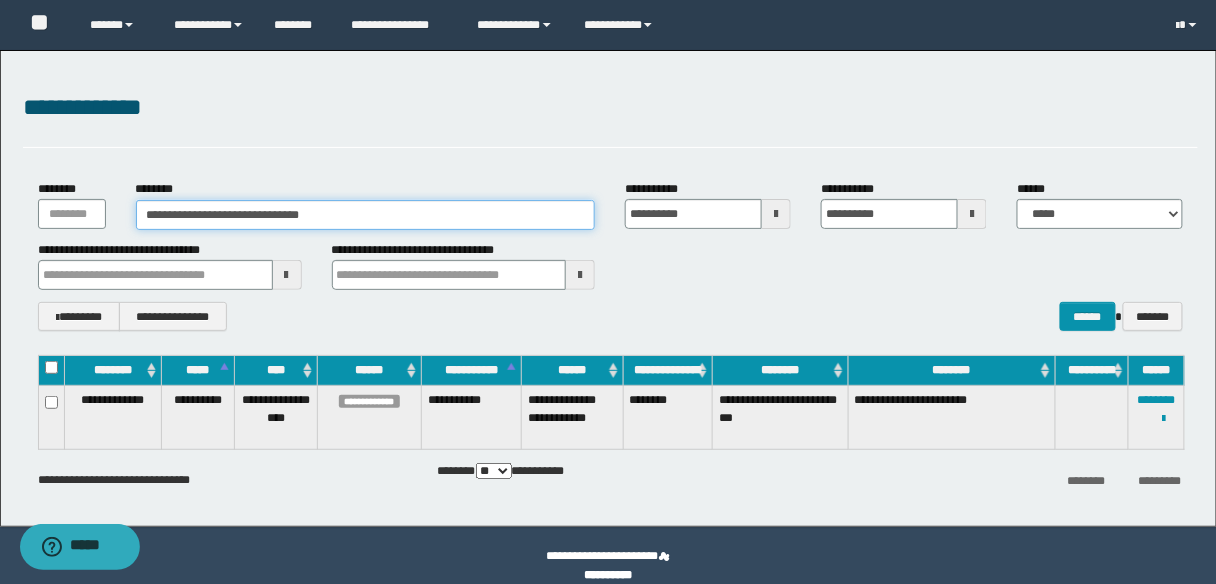 type on "**********" 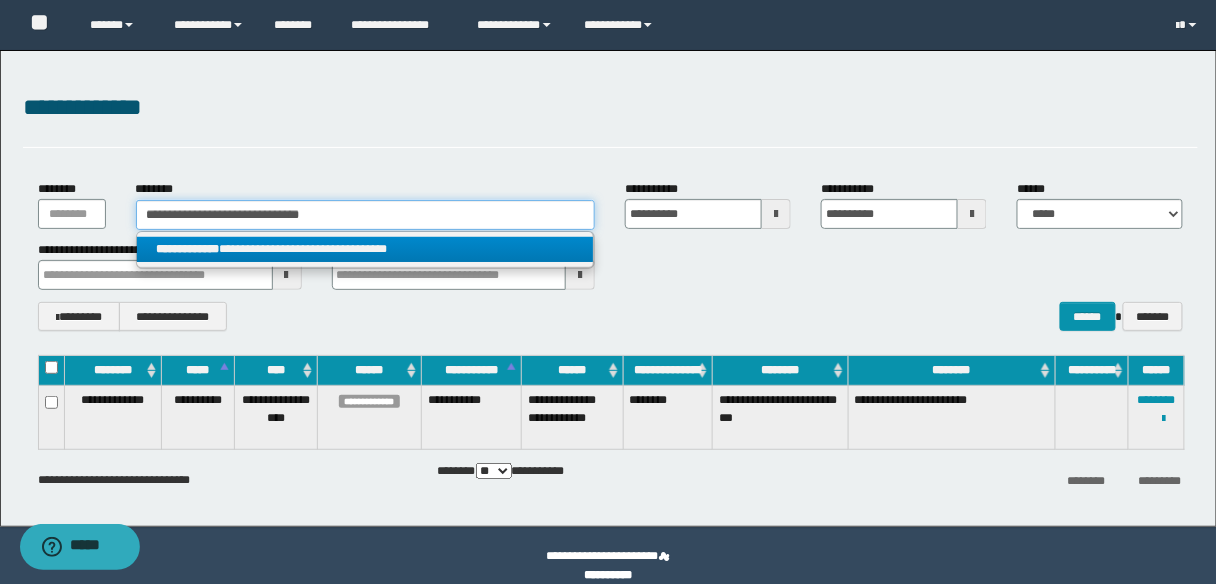 type on "**********" 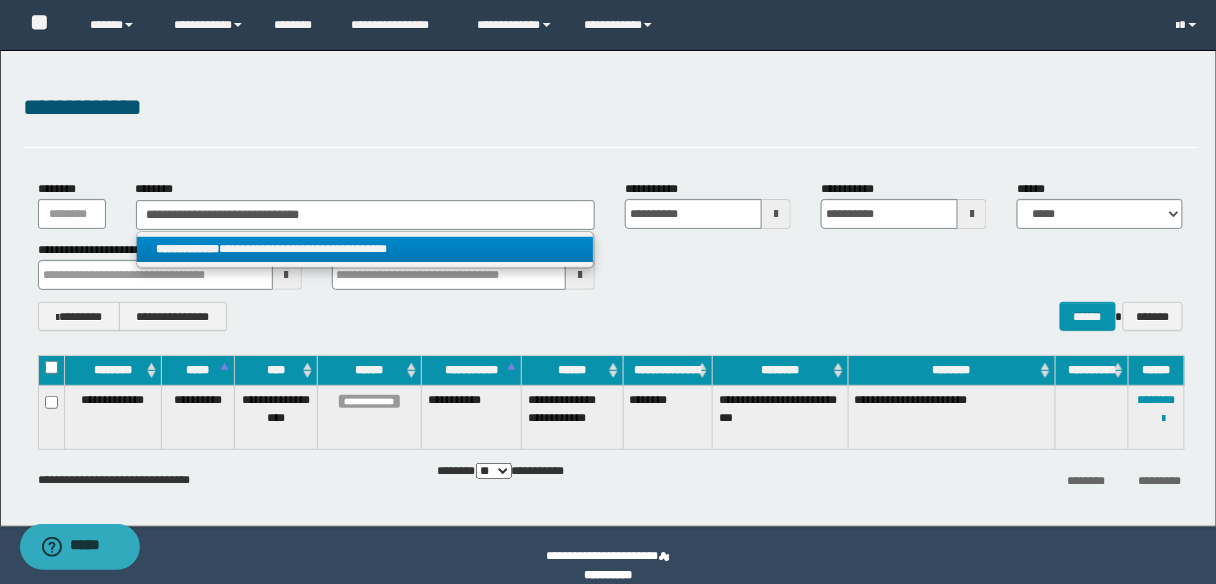 click on "**********" at bounding box center [365, 249] 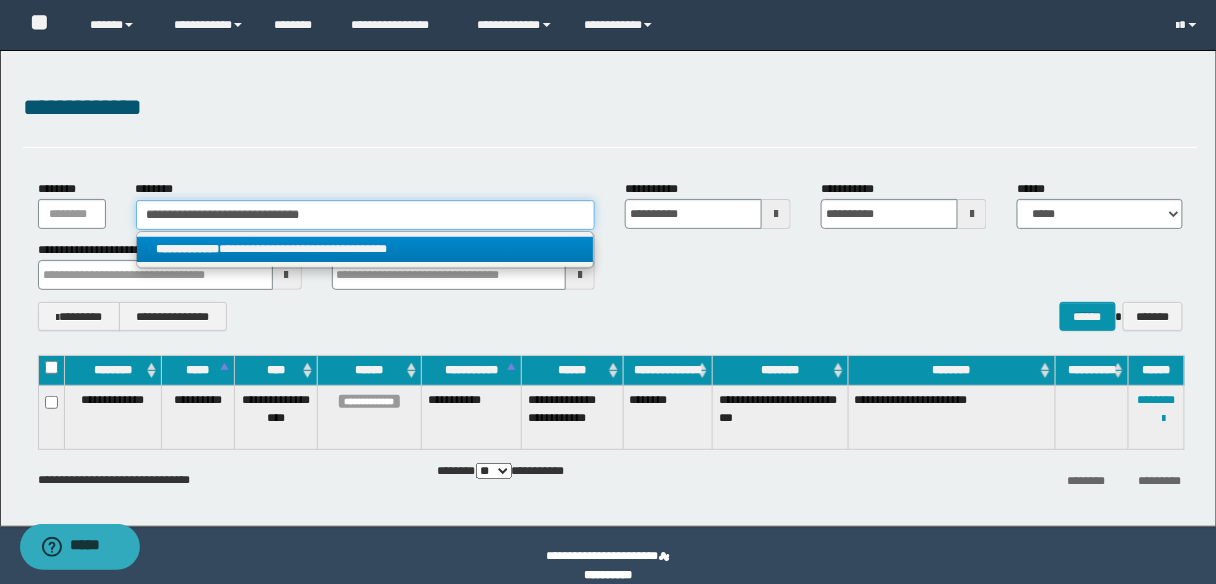 type 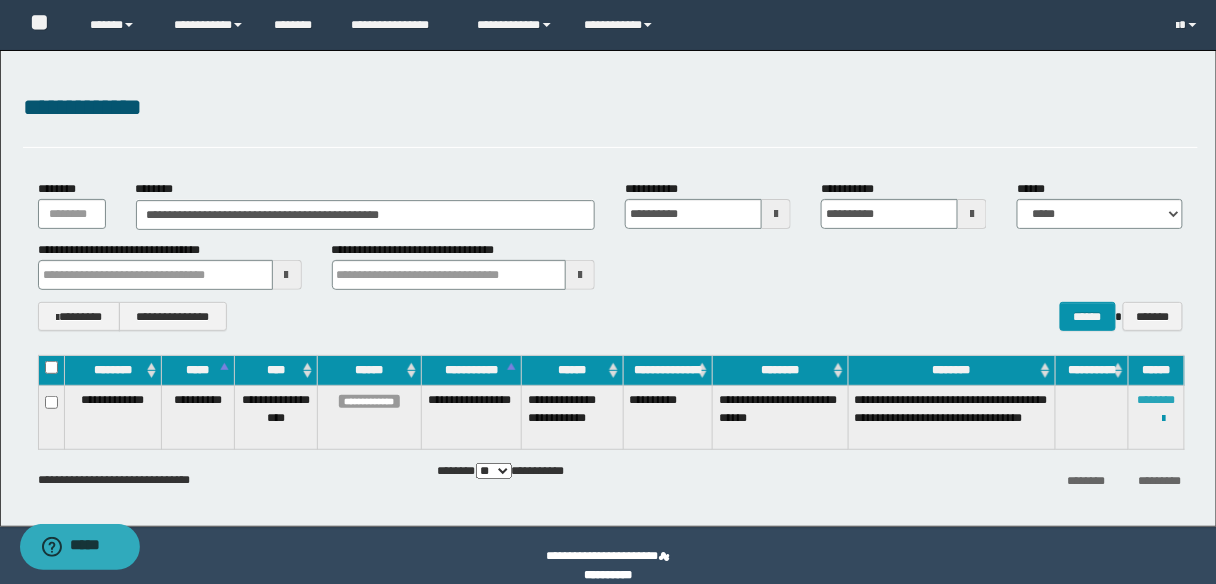 click on "********" at bounding box center [1157, 400] 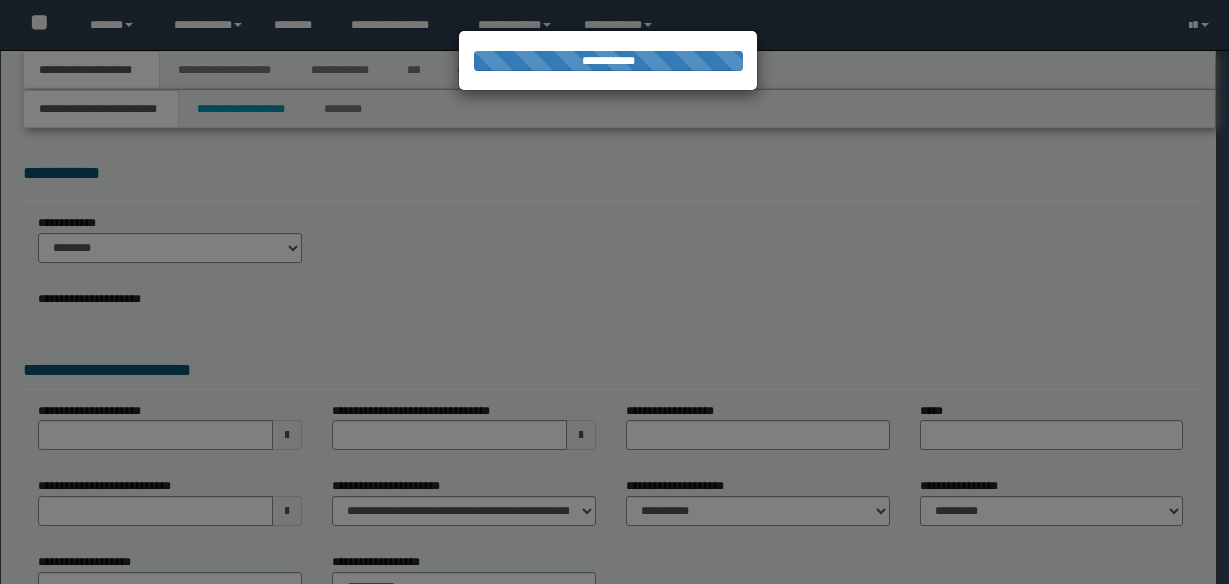 scroll, scrollTop: 0, scrollLeft: 0, axis: both 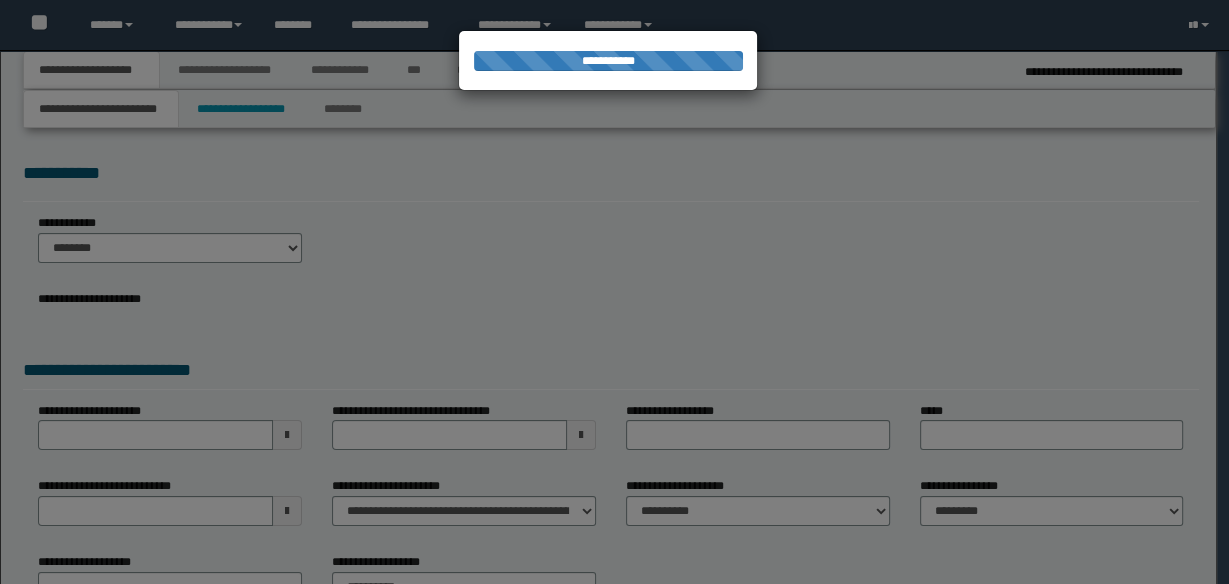 select on "*" 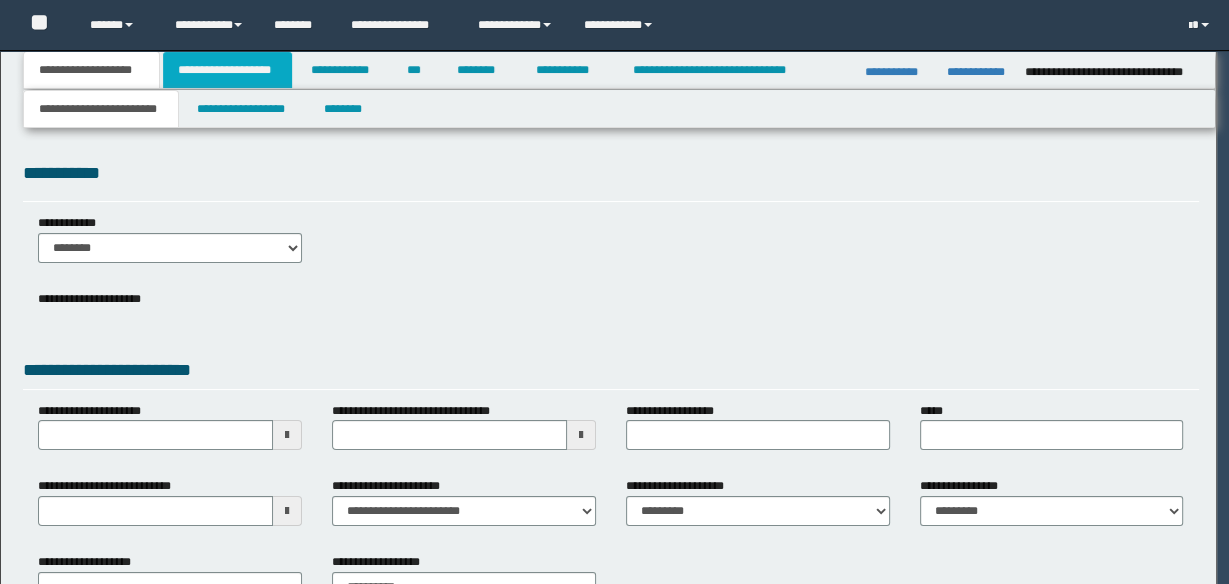scroll, scrollTop: 0, scrollLeft: 0, axis: both 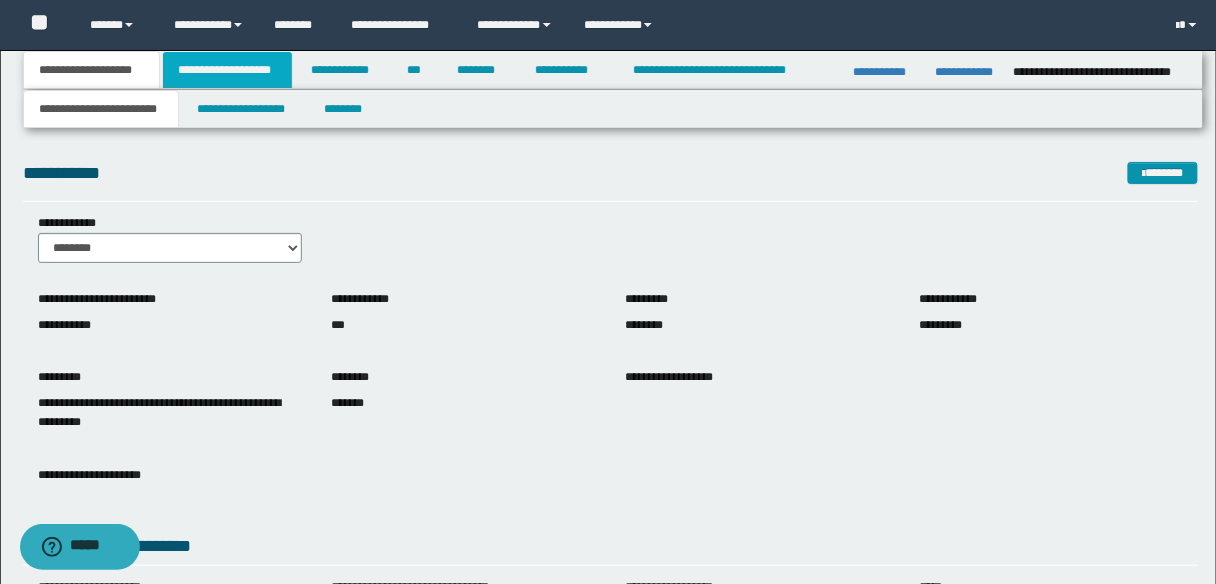 click on "**********" at bounding box center (227, 70) 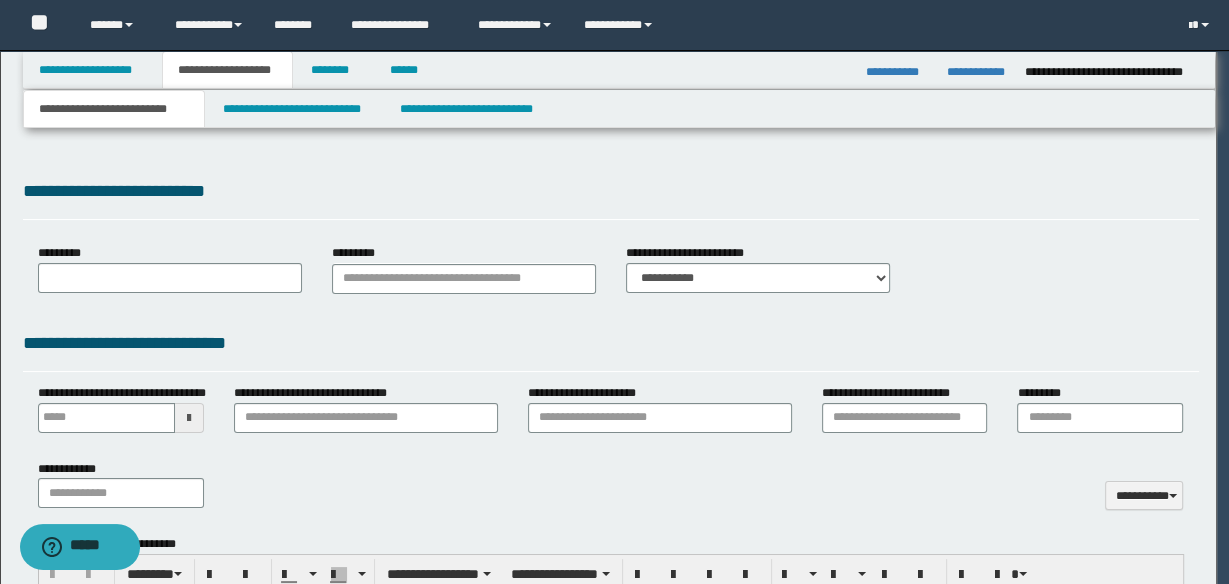 type 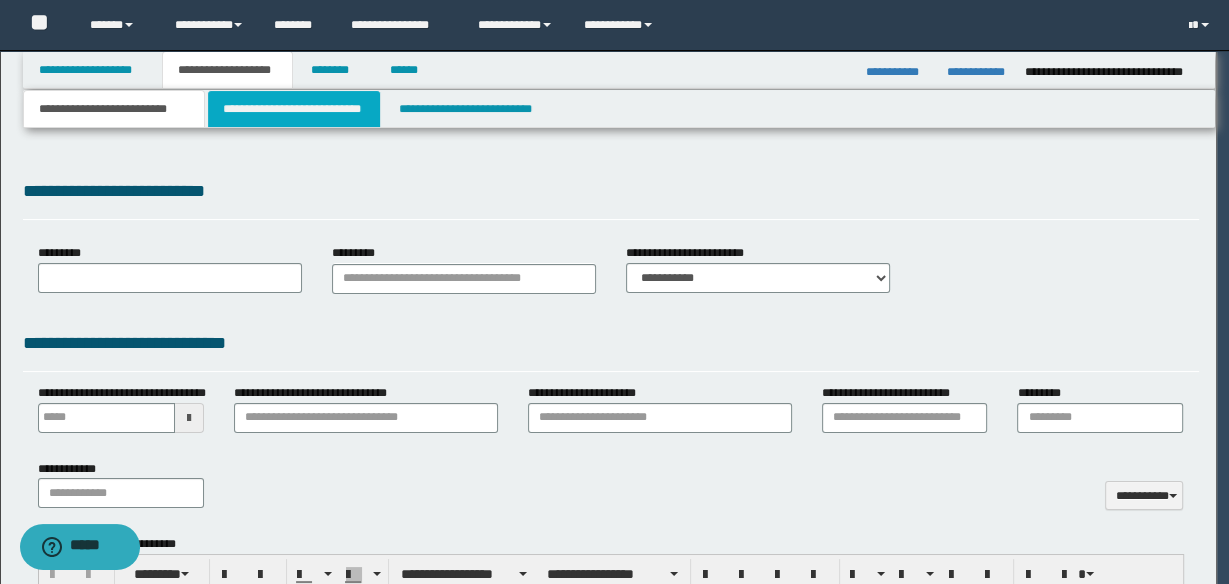 scroll, scrollTop: 0, scrollLeft: 0, axis: both 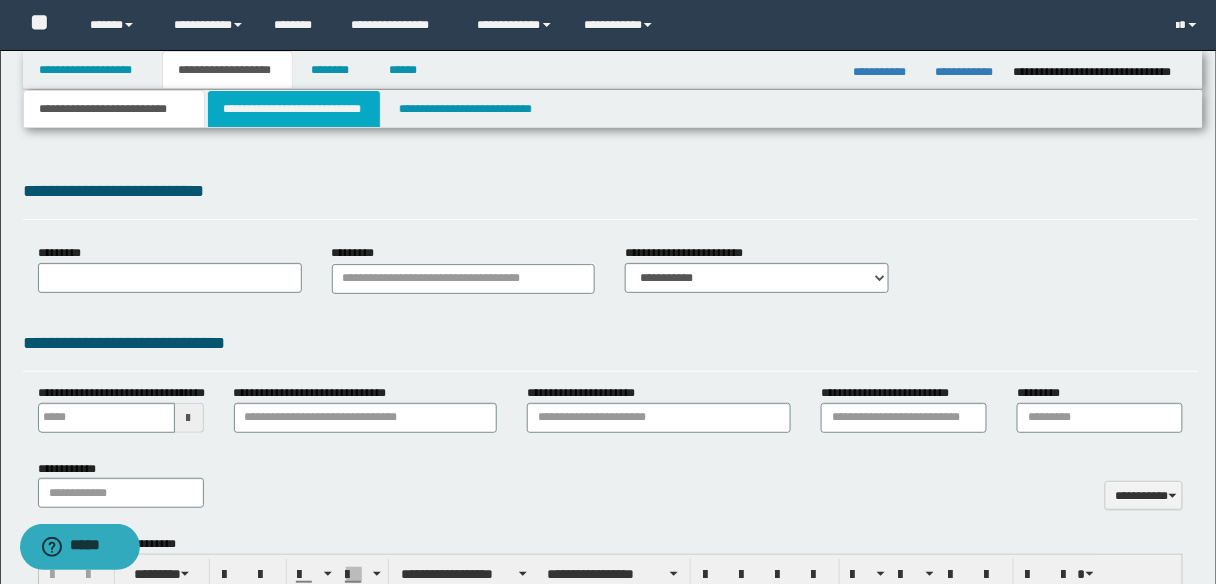 select on "*" 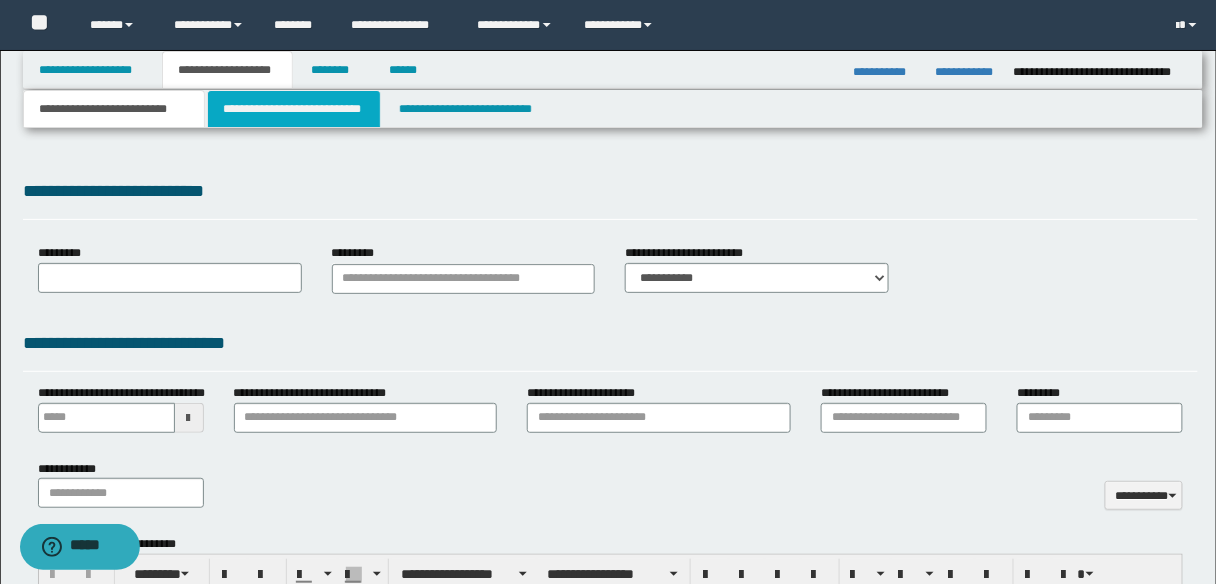 type 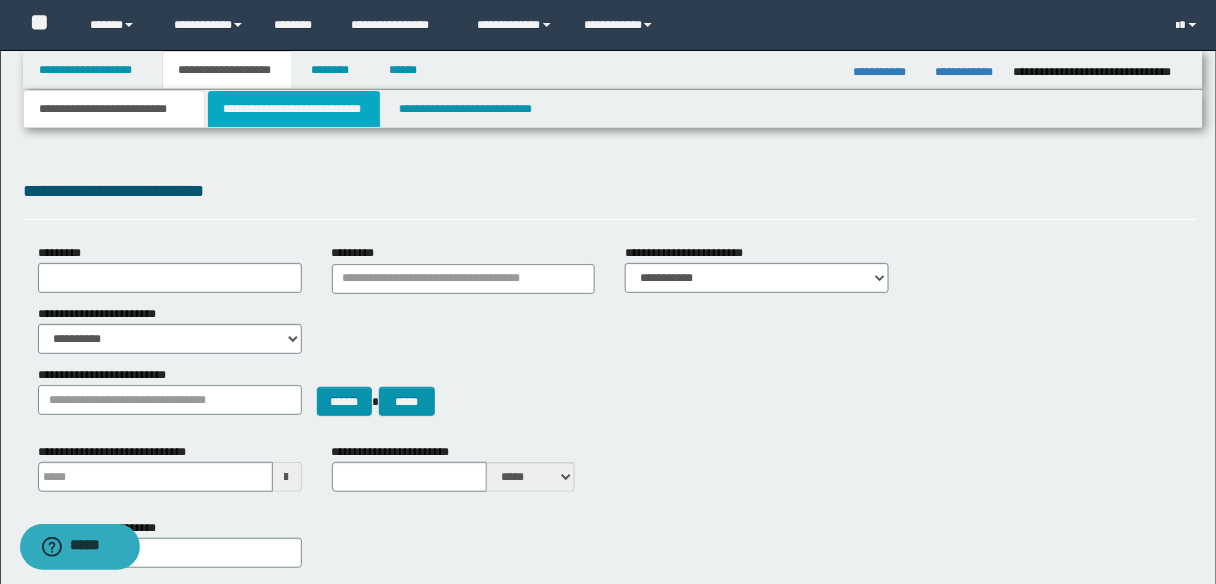 click on "**********" at bounding box center [294, 109] 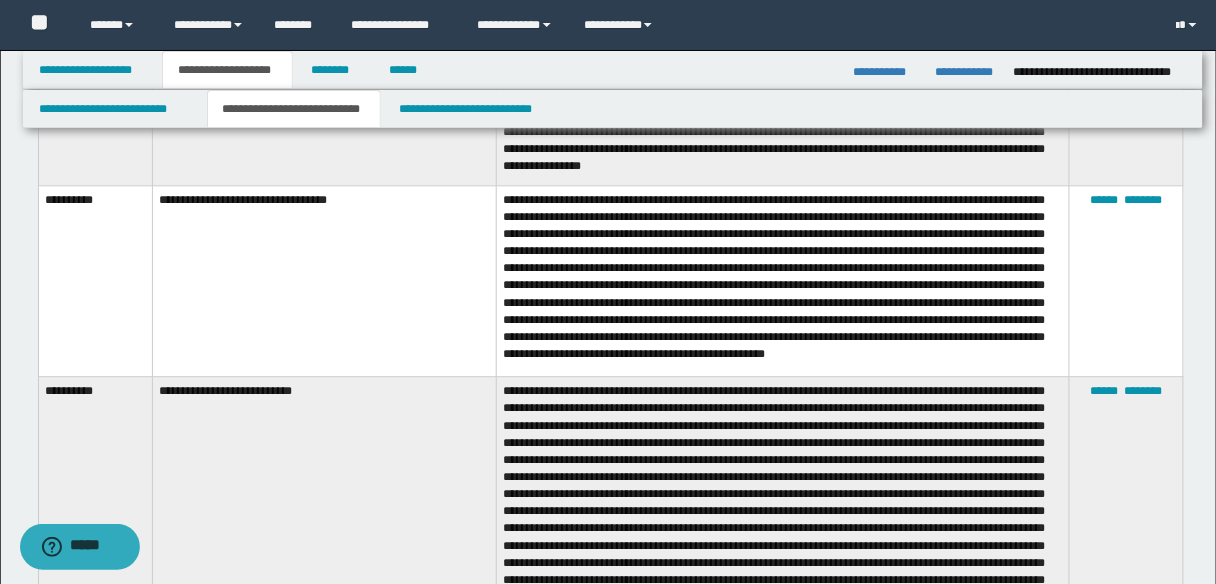 scroll, scrollTop: 3440, scrollLeft: 0, axis: vertical 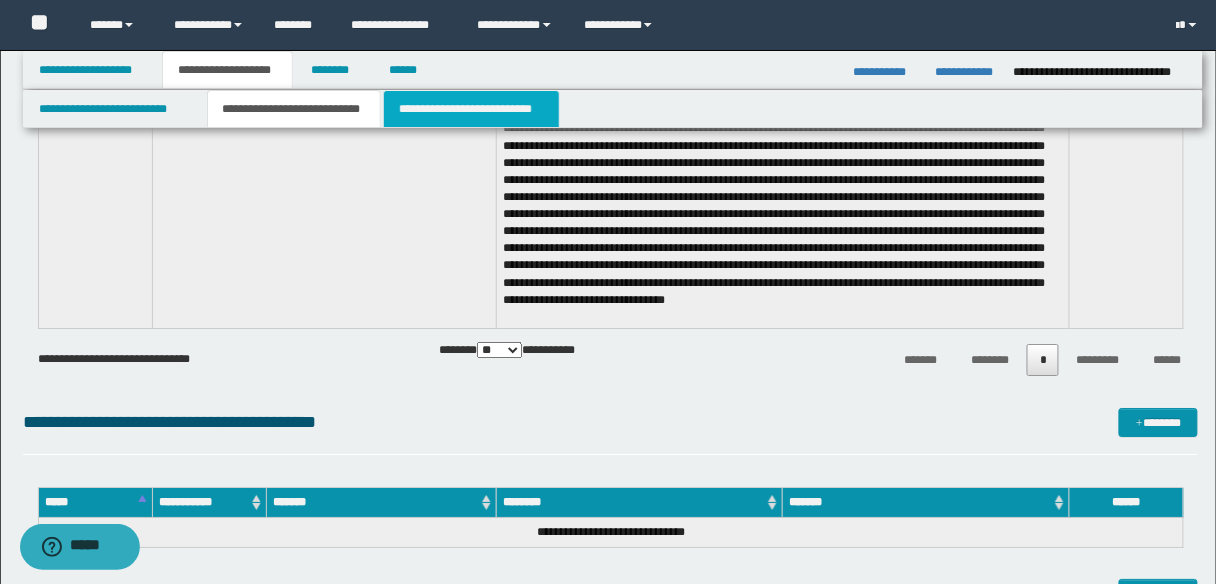 click on "**********" at bounding box center (471, 109) 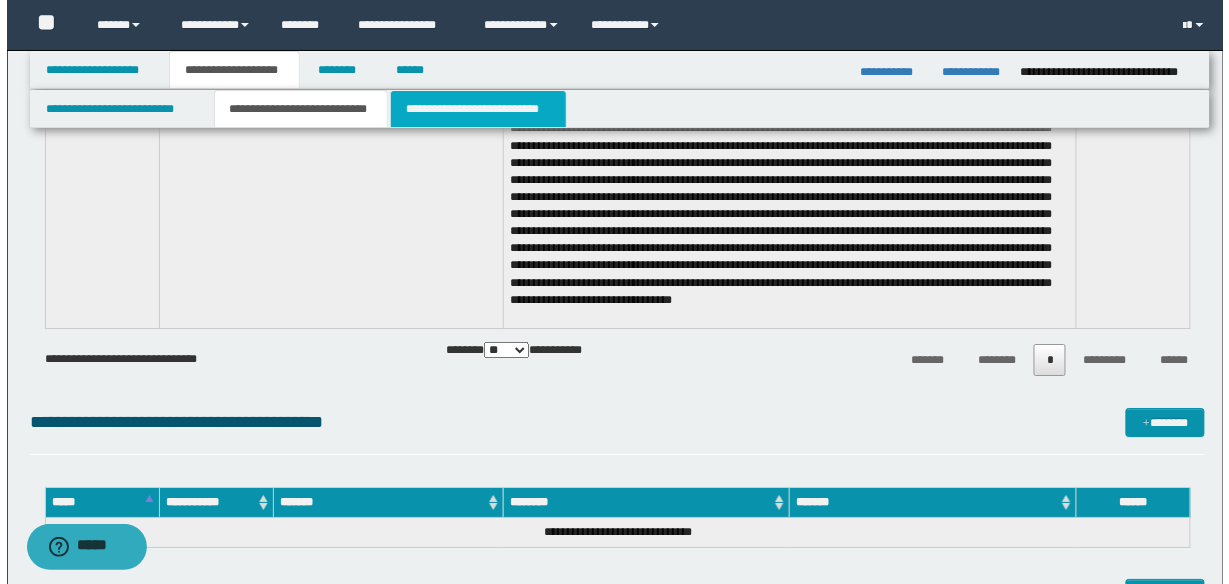 scroll, scrollTop: 0, scrollLeft: 0, axis: both 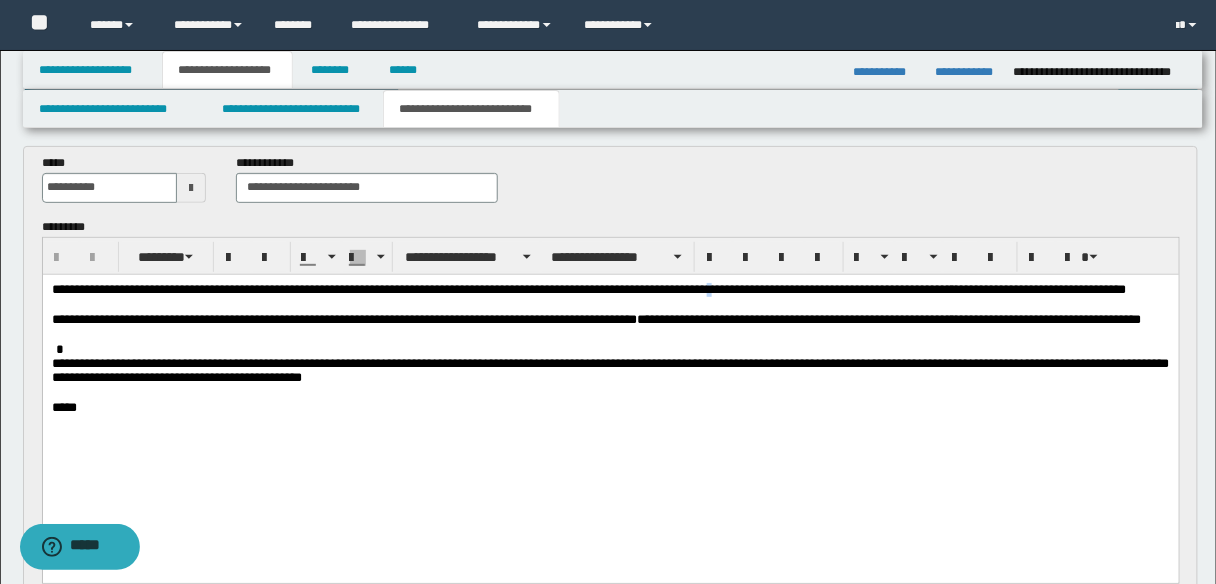 click on "**********" at bounding box center [588, 288] 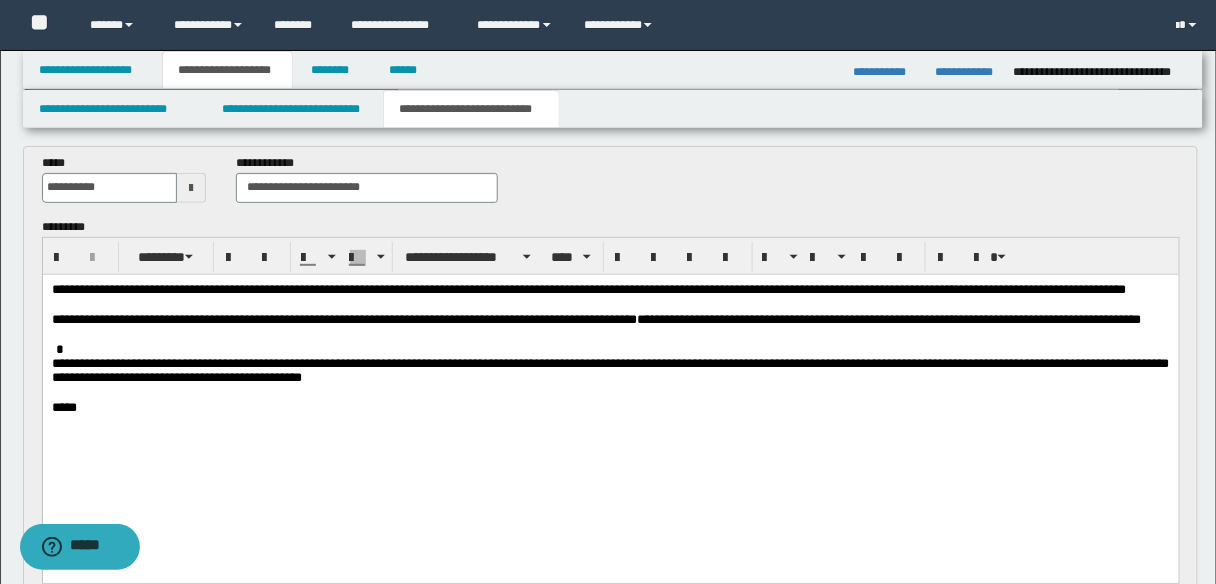 type 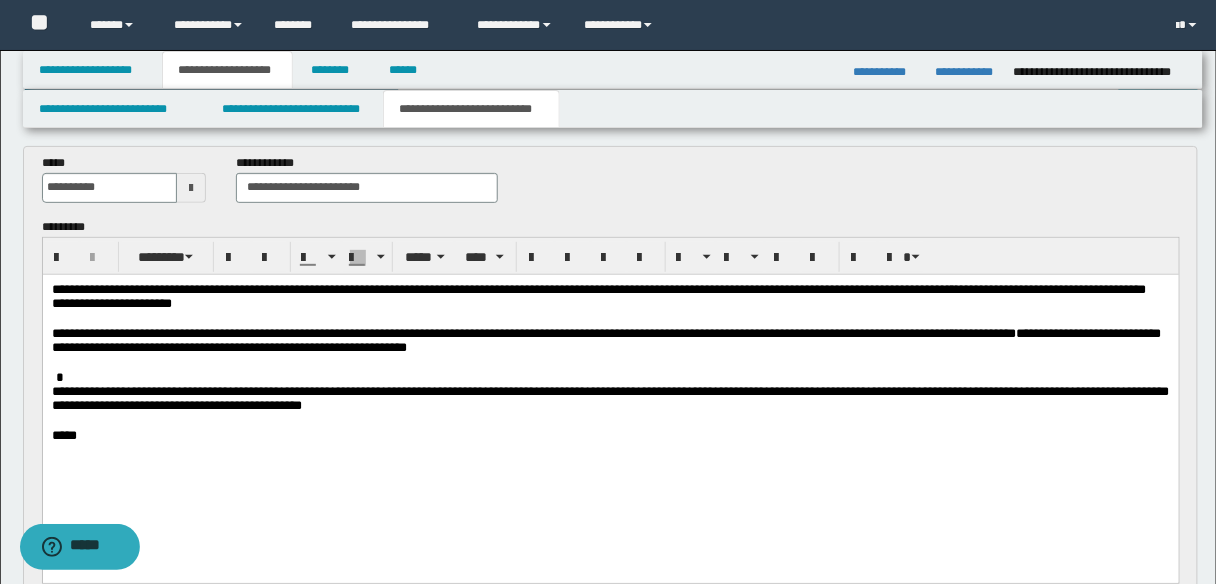 click on "**********" at bounding box center (606, 339) 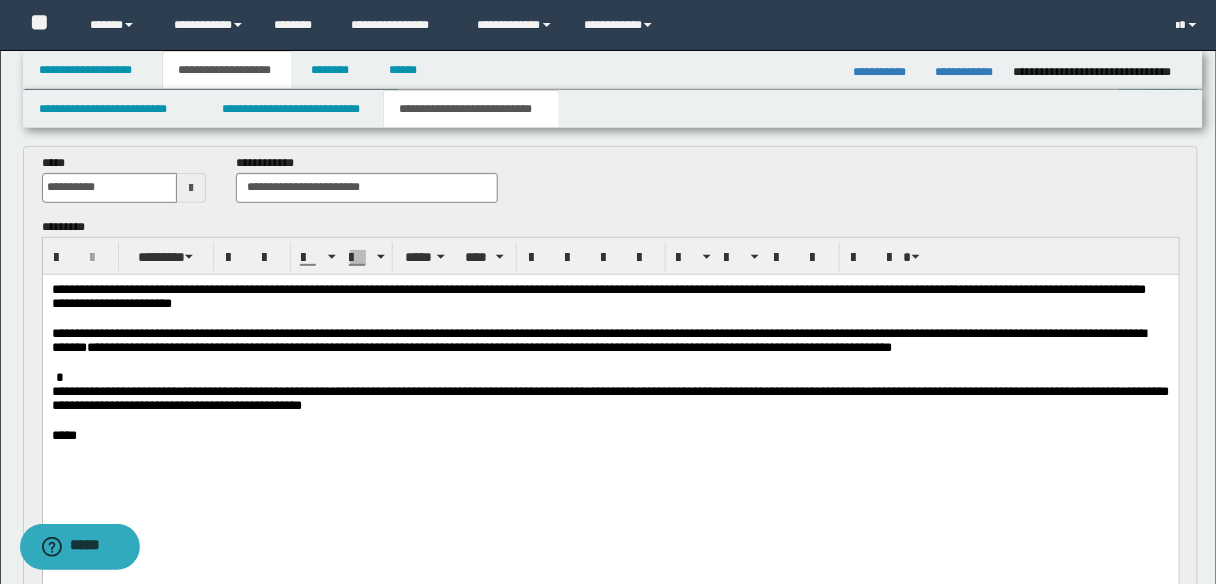 click on "**********" at bounding box center [488, 346] 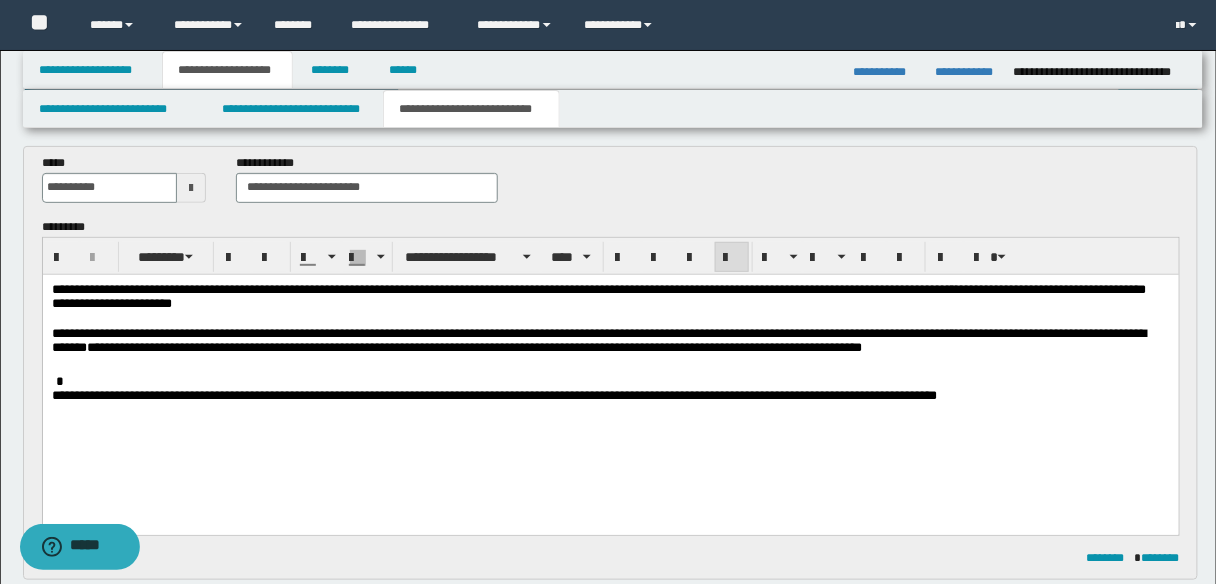 click on "**********" at bounding box center (610, 395) 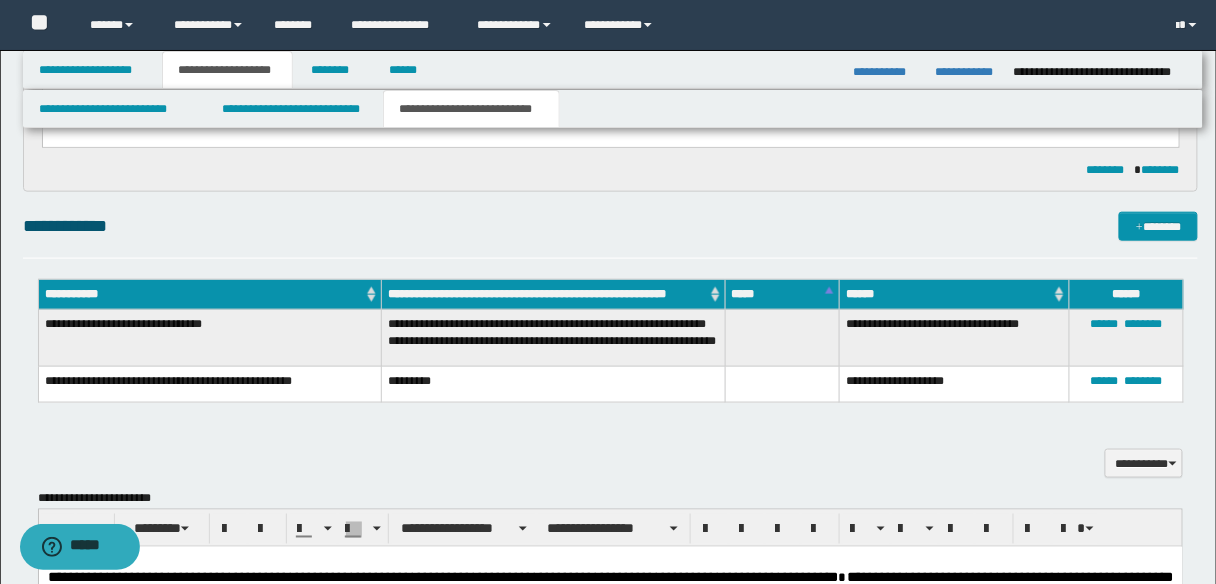 scroll, scrollTop: 480, scrollLeft: 0, axis: vertical 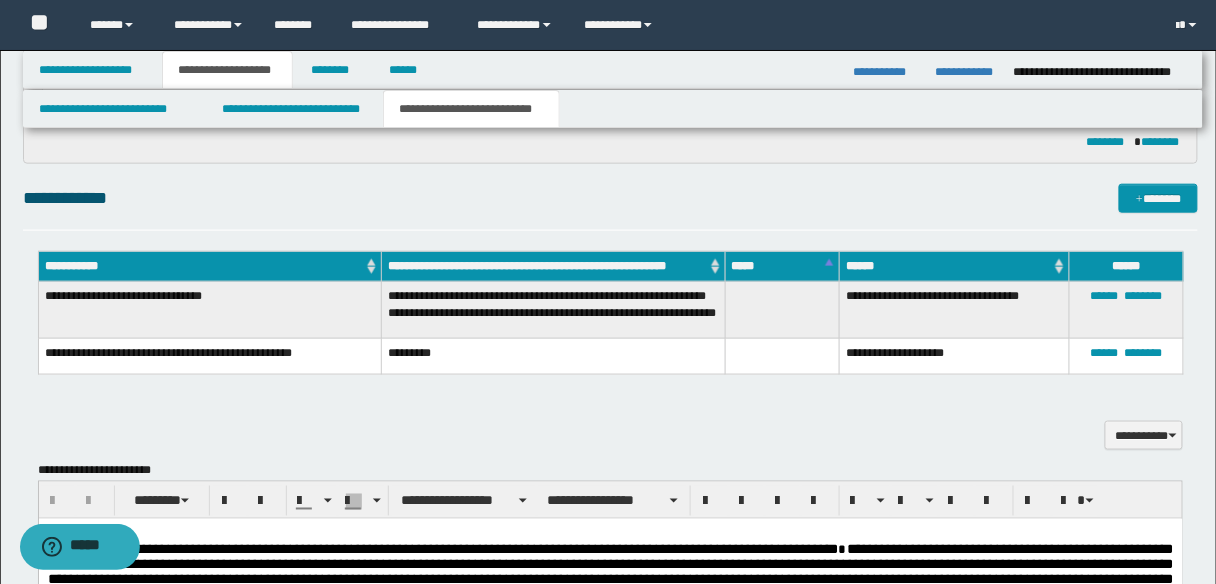 click on "**********" at bounding box center [442, 549] 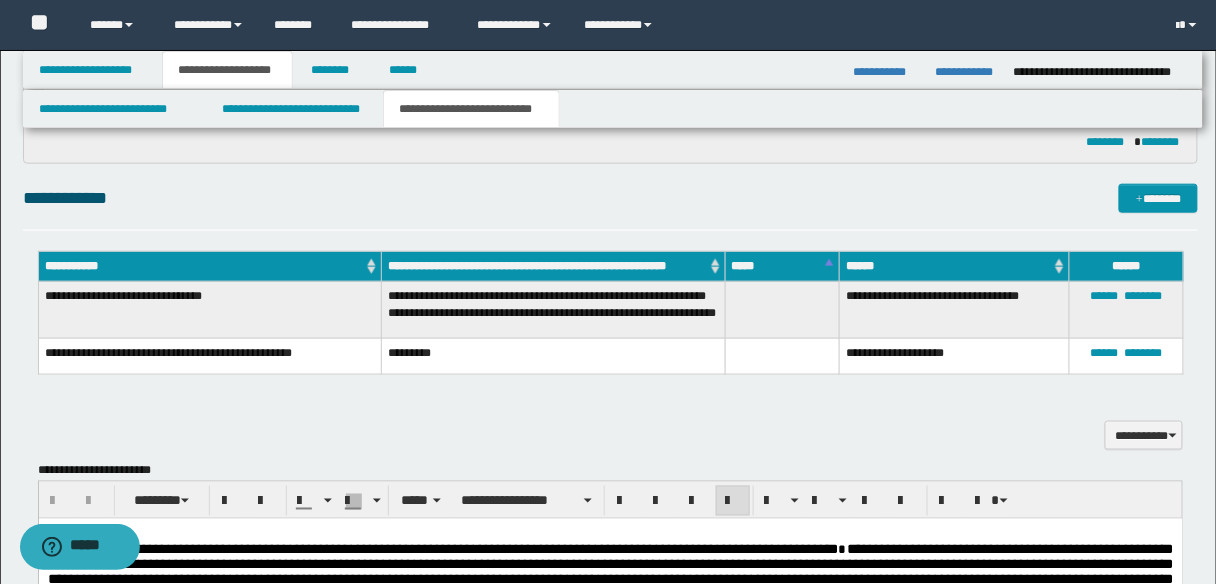 type 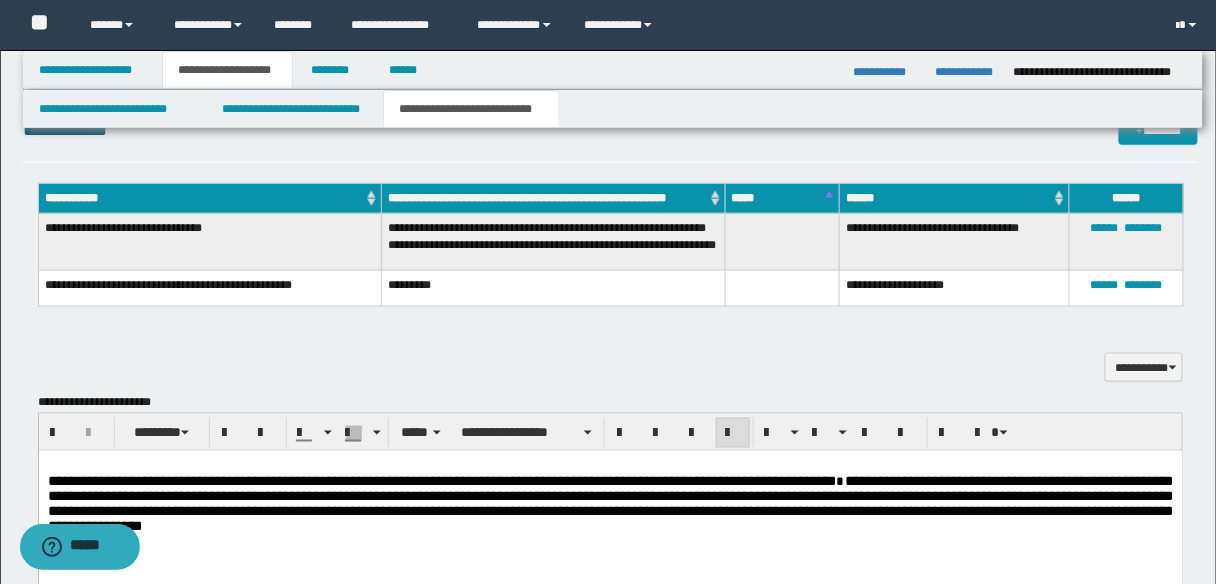 scroll, scrollTop: 640, scrollLeft: 0, axis: vertical 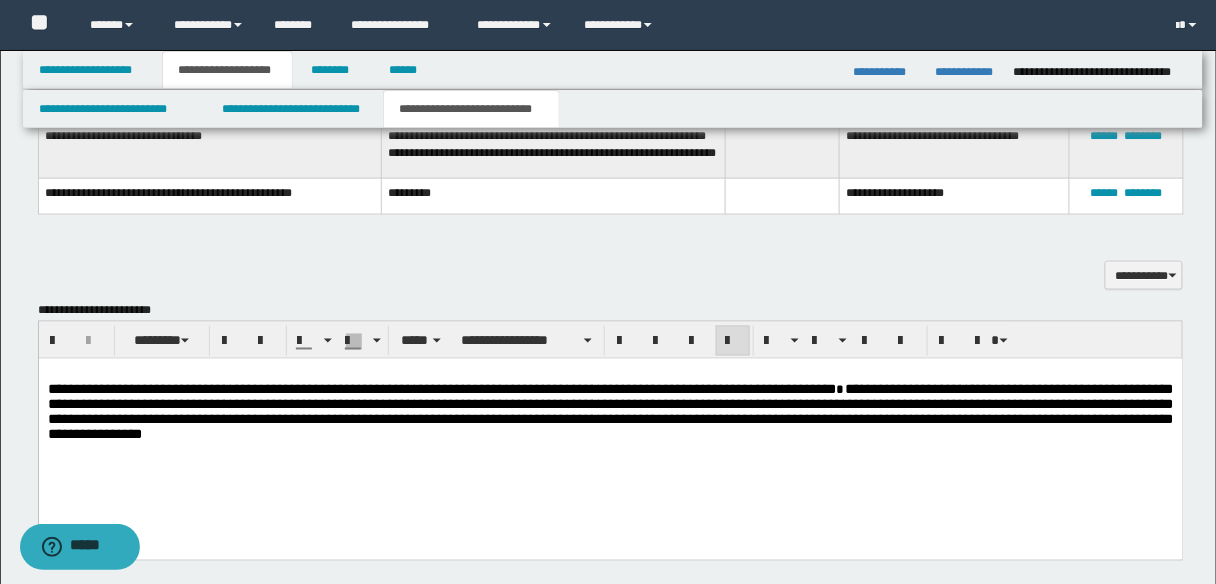click on "**********" at bounding box center [610, 411] 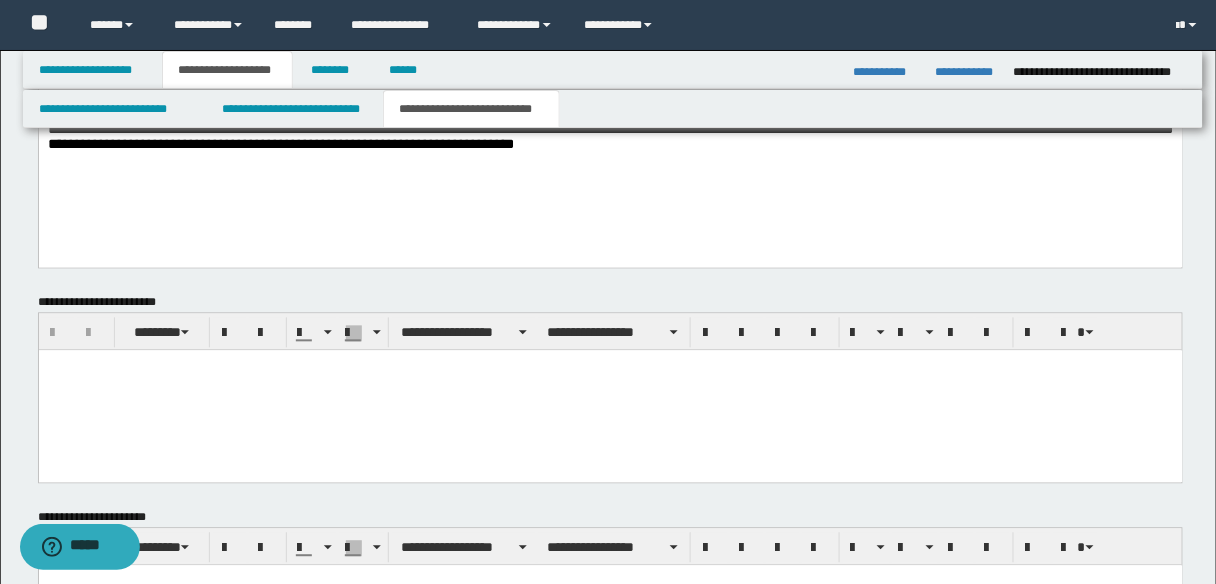scroll, scrollTop: 800, scrollLeft: 0, axis: vertical 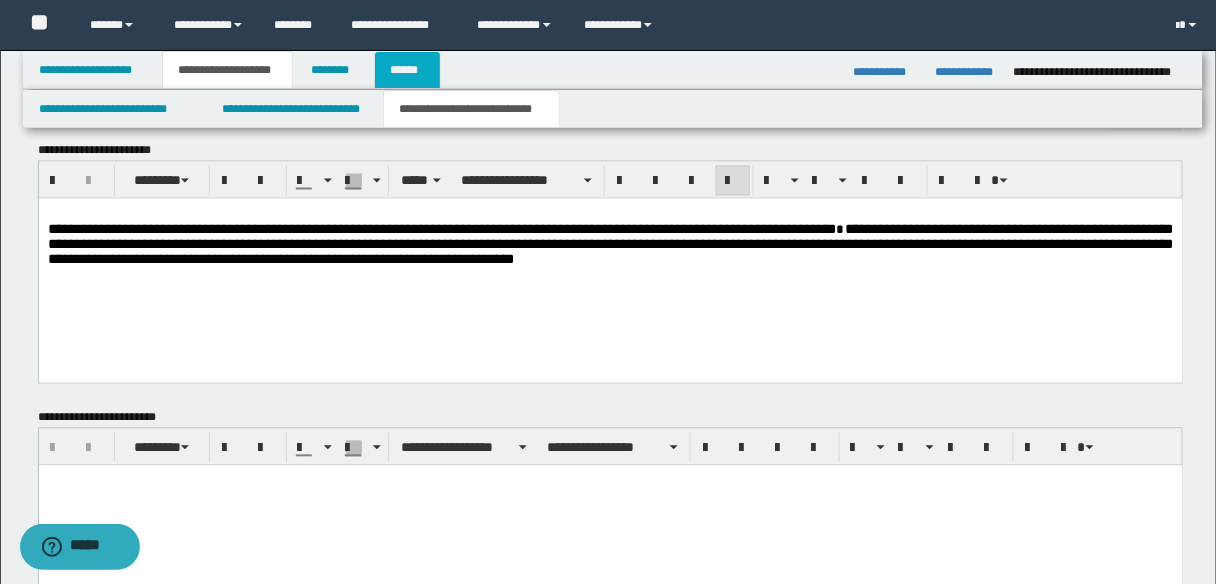 click on "******" at bounding box center (408, 70) 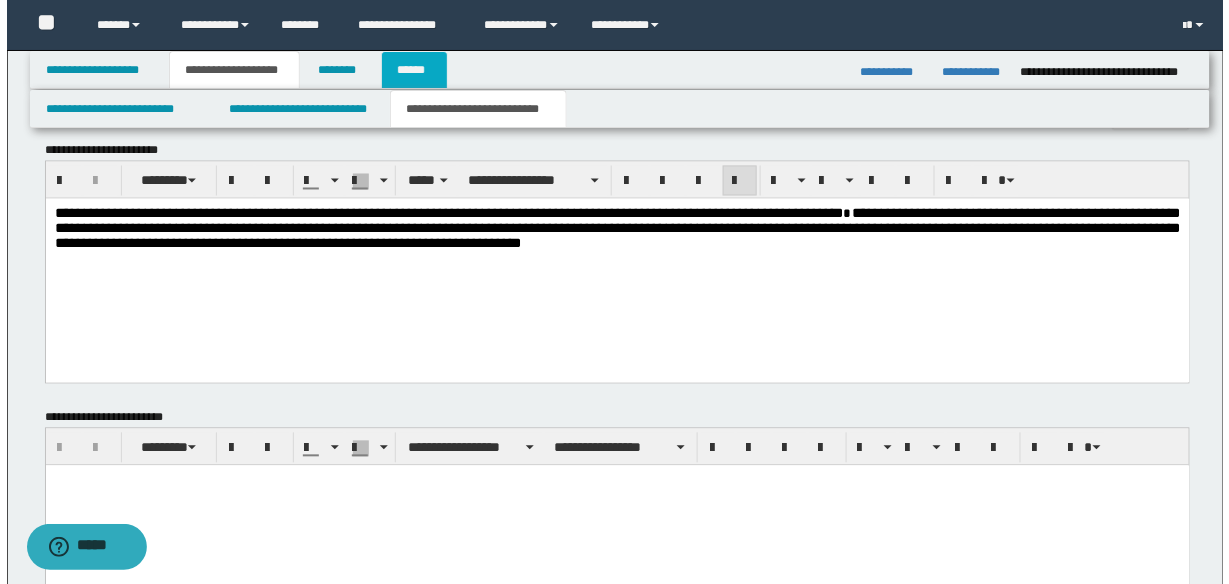 scroll, scrollTop: 0, scrollLeft: 0, axis: both 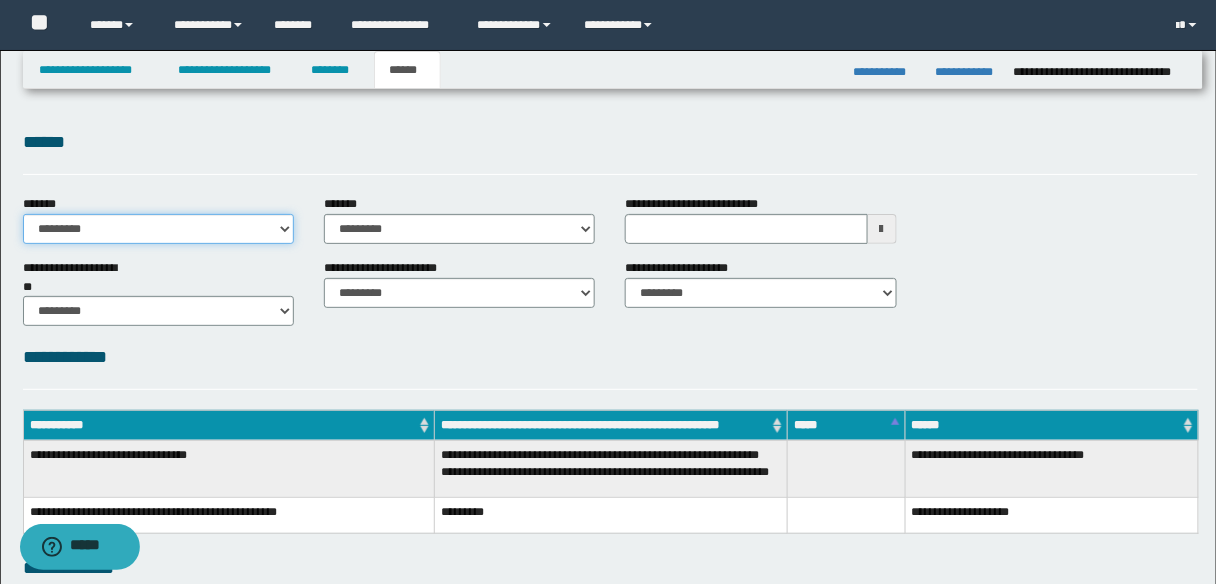 click on "**********" at bounding box center (158, 229) 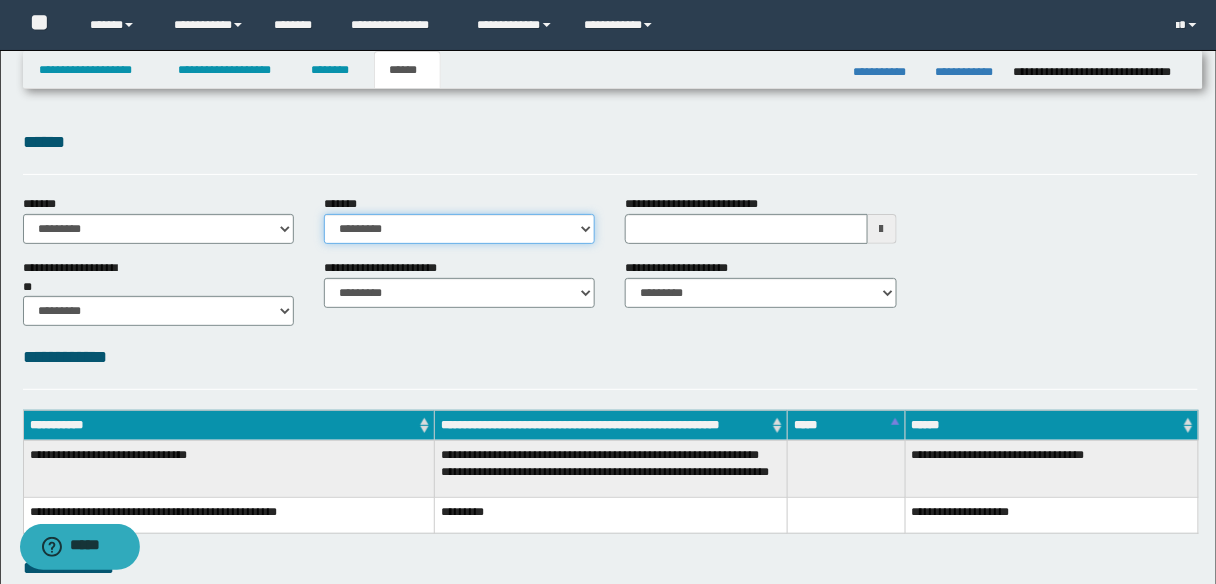 click on "**********" at bounding box center (459, 229) 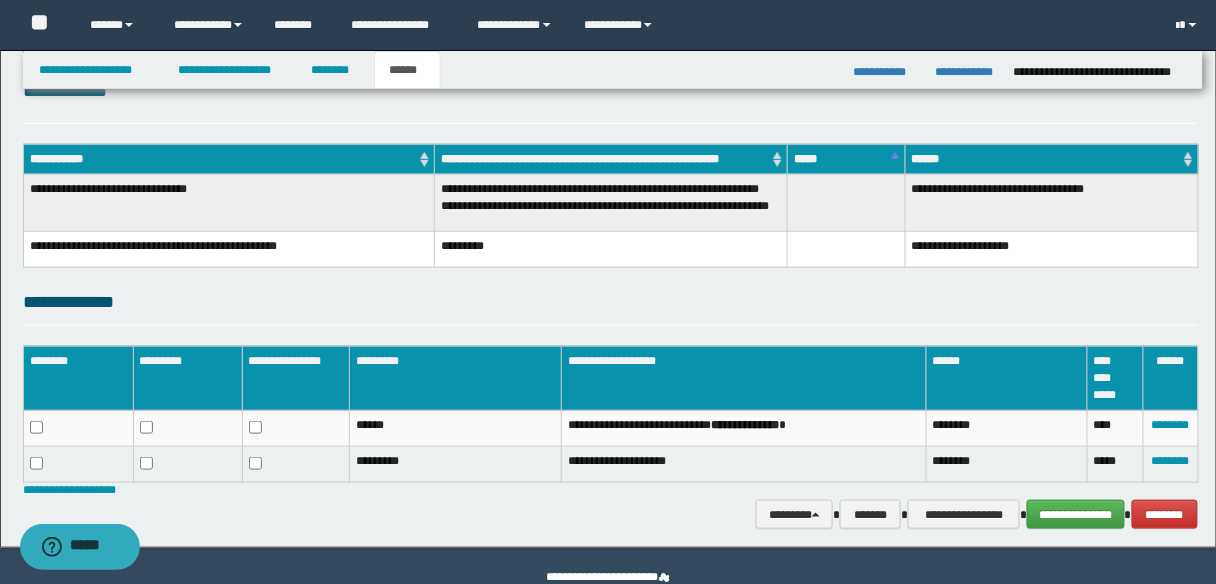 scroll, scrollTop: 0, scrollLeft: 0, axis: both 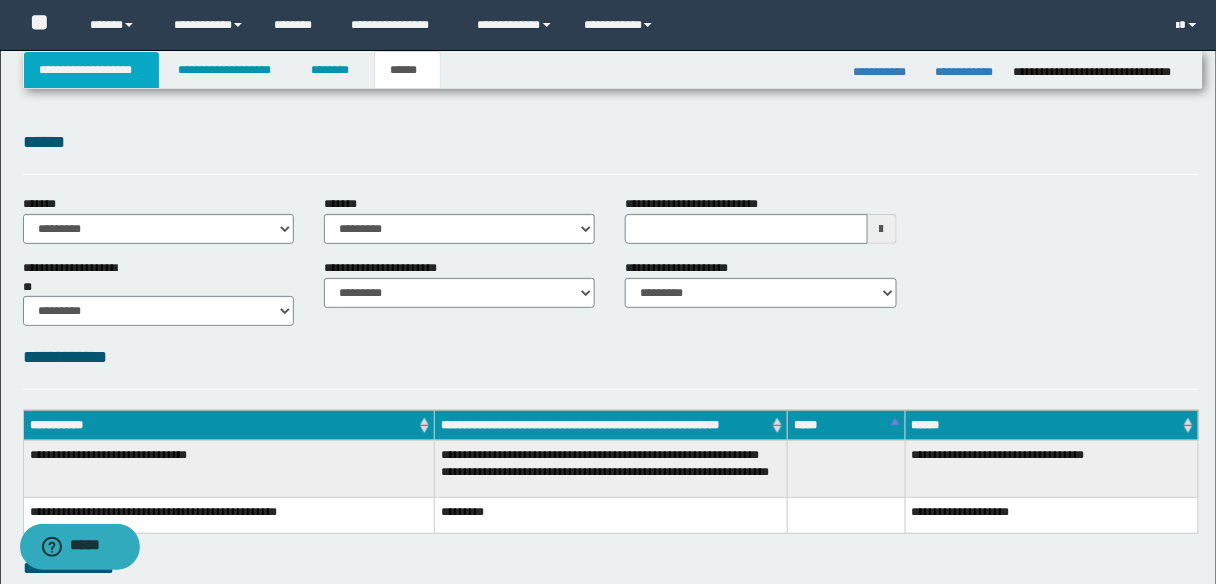 click on "**********" at bounding box center (92, 70) 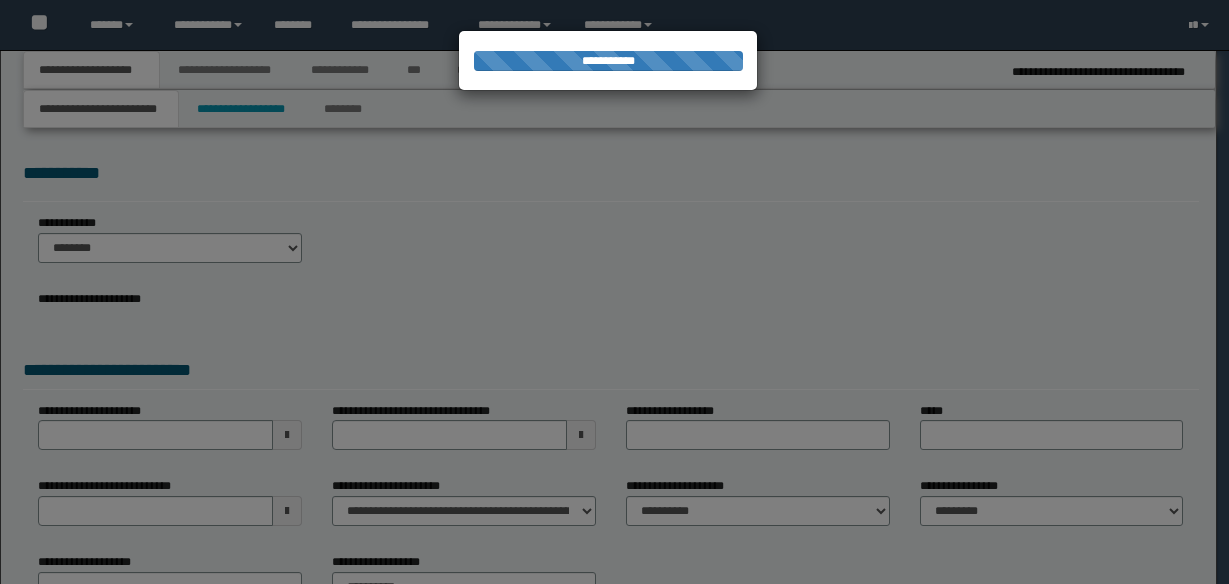 scroll, scrollTop: 0, scrollLeft: 0, axis: both 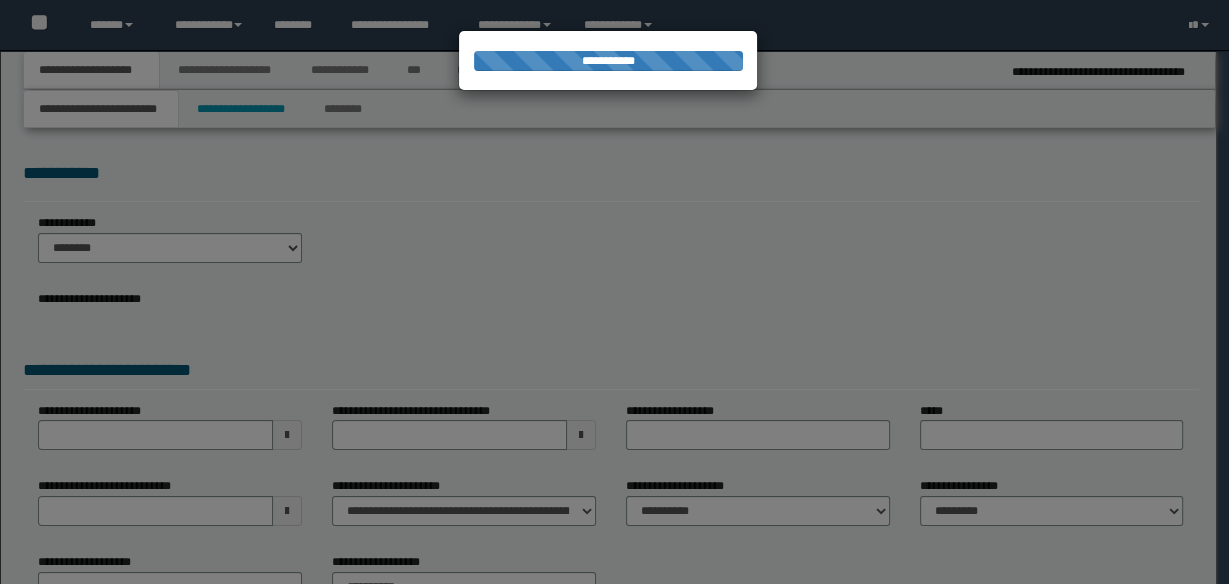 select on "*" 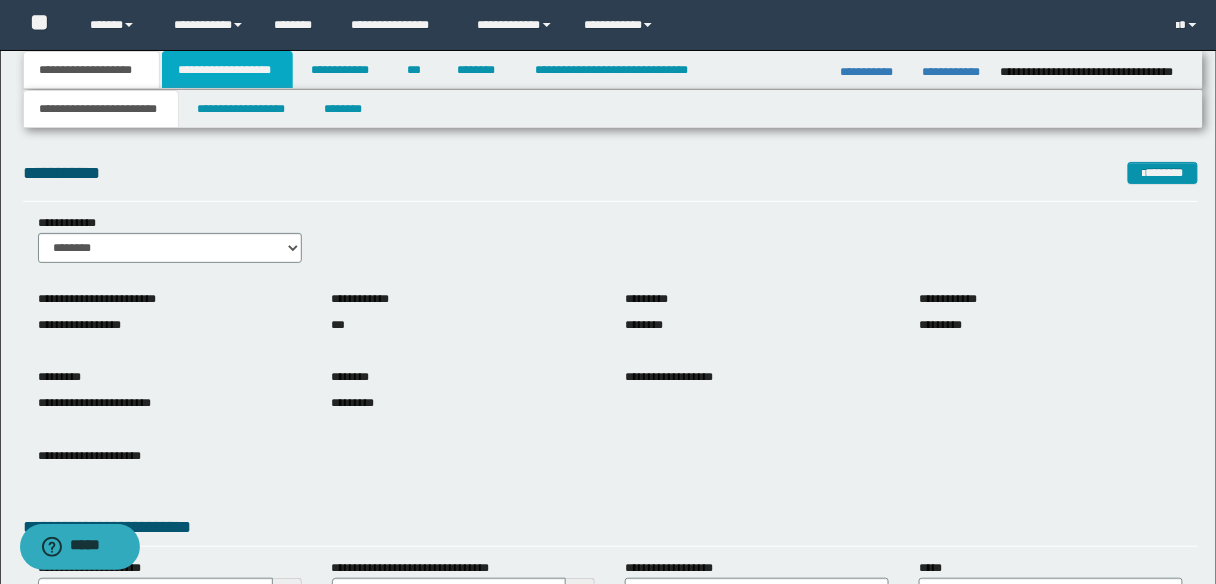 click on "**********" at bounding box center [227, 70] 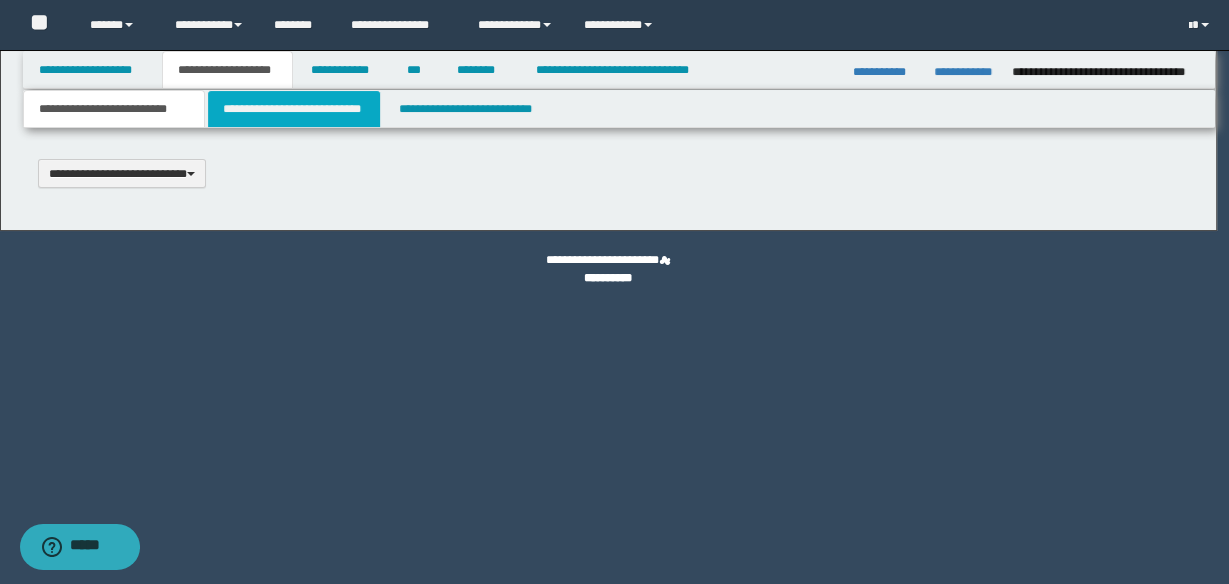 scroll, scrollTop: 0, scrollLeft: 0, axis: both 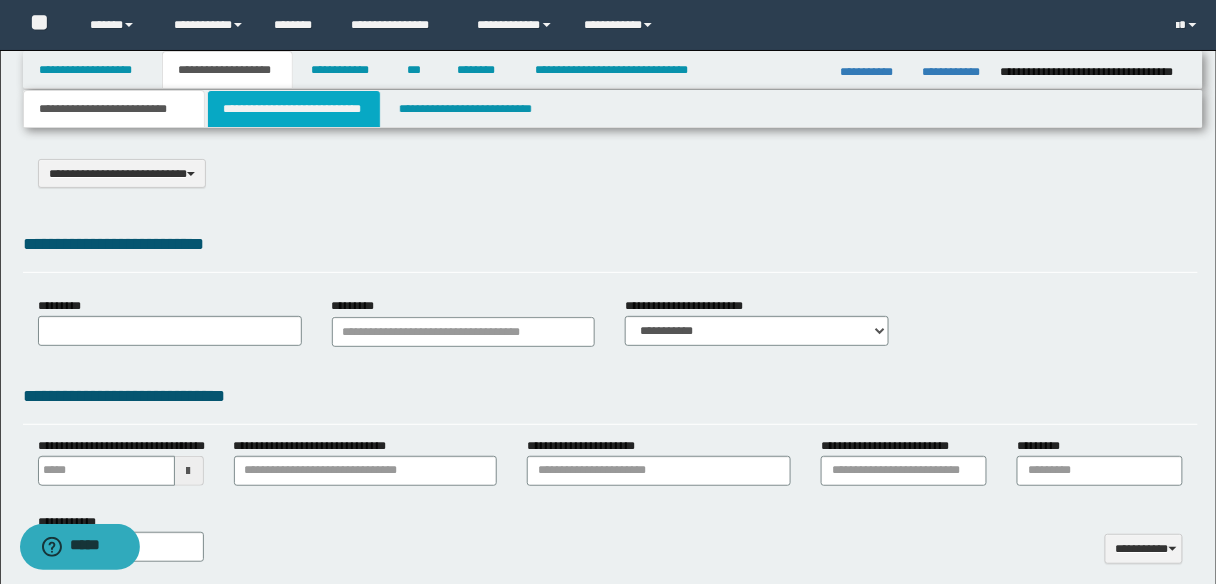 select on "*" 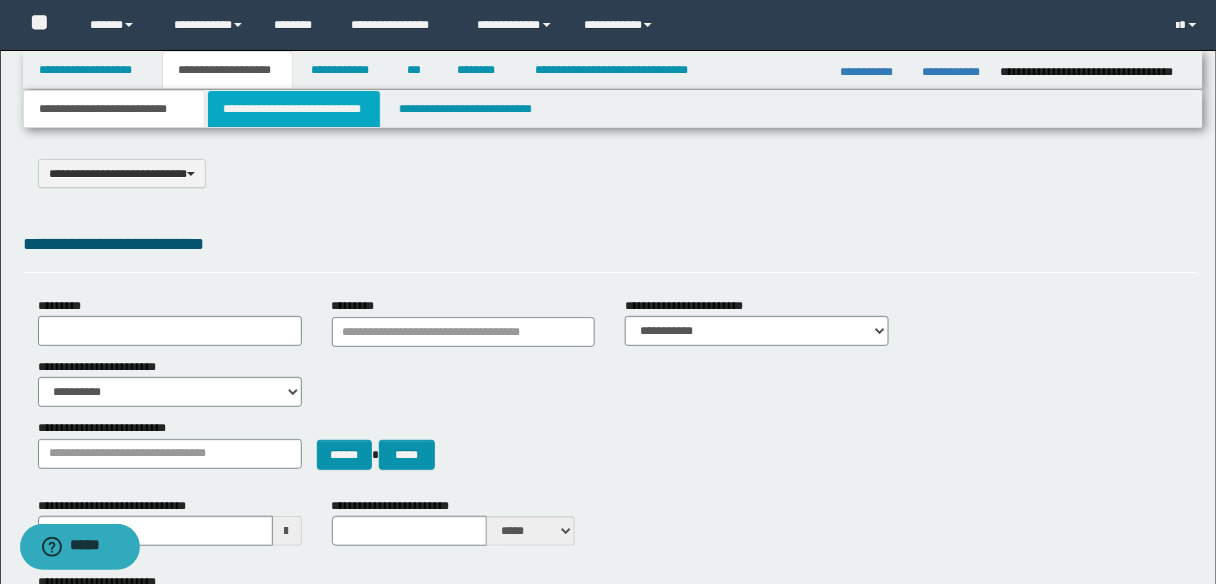 click on "**********" at bounding box center (294, 109) 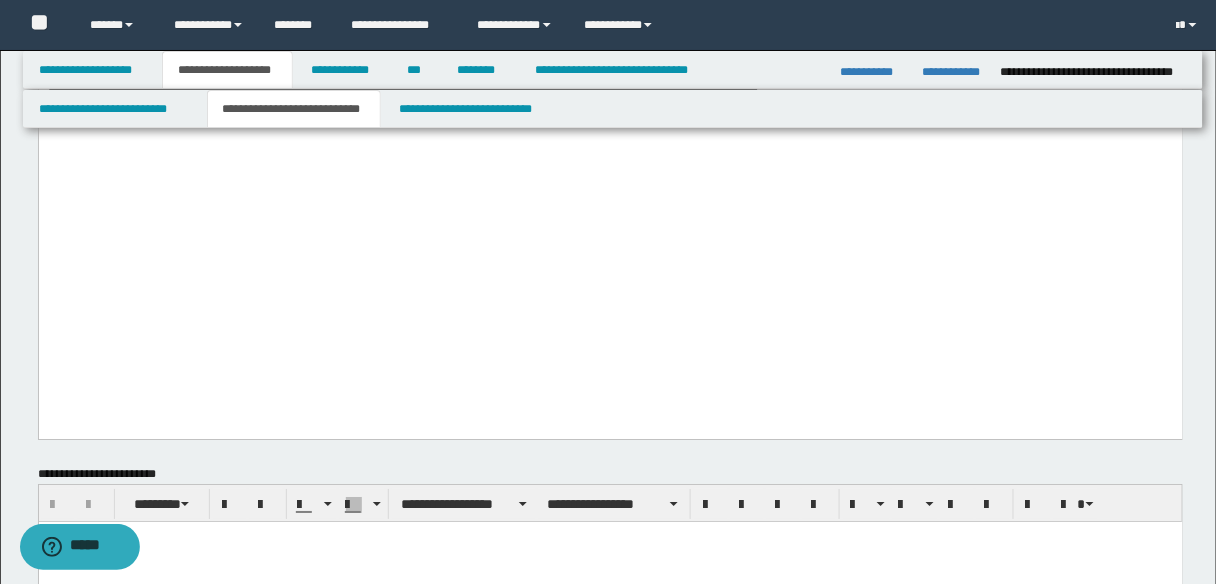 scroll, scrollTop: 1600, scrollLeft: 0, axis: vertical 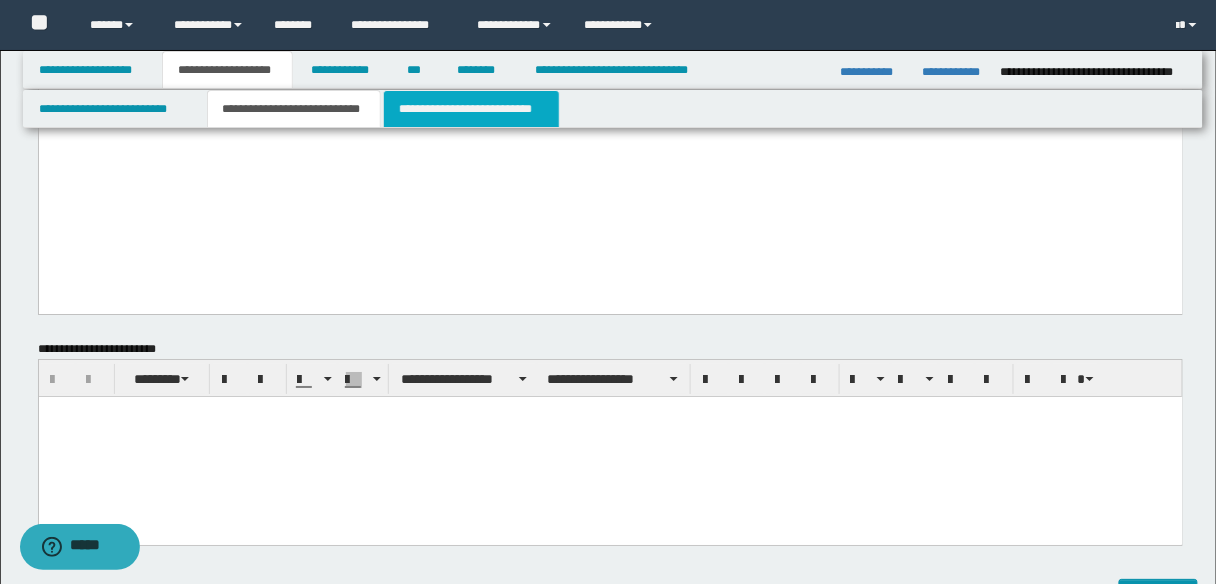 click on "**********" at bounding box center [471, 109] 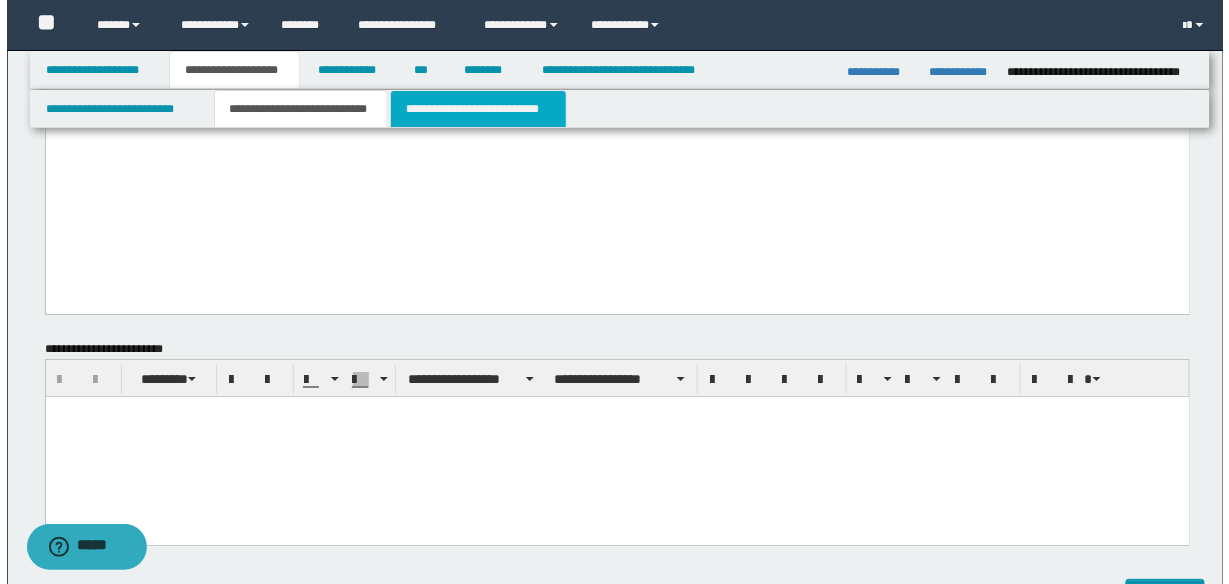 scroll, scrollTop: 0, scrollLeft: 0, axis: both 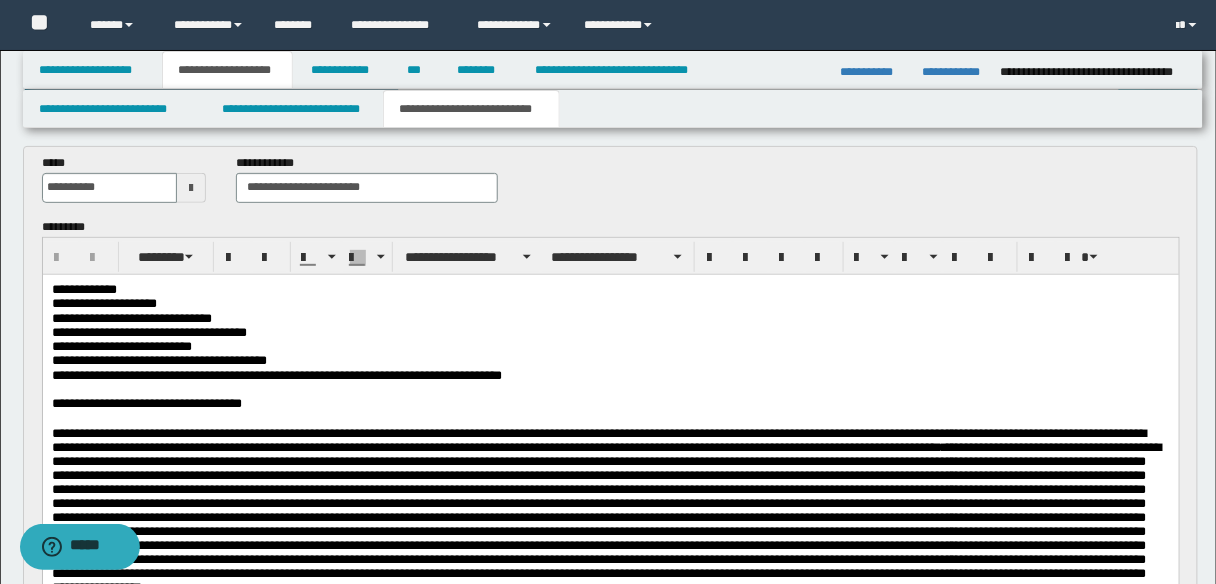 click on "**********" at bounding box center [276, 374] 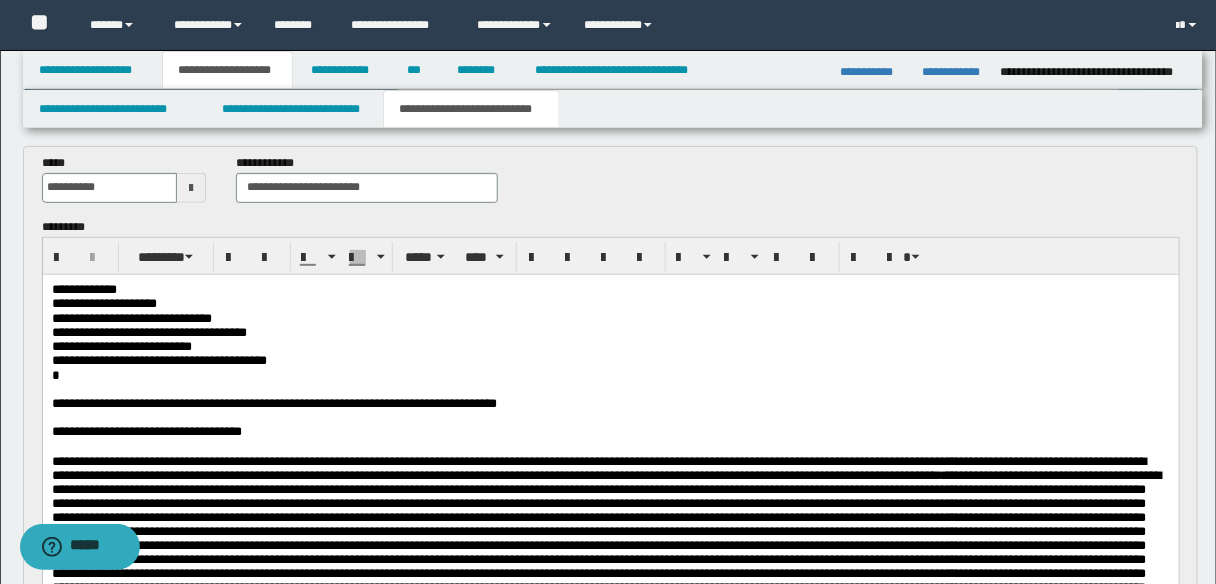 type 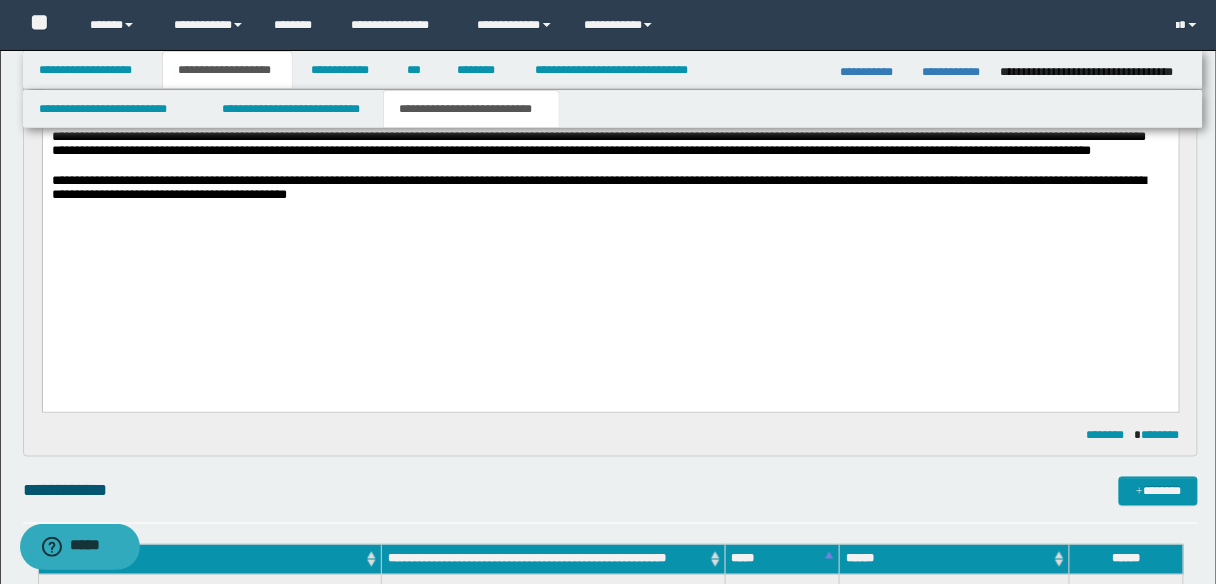scroll, scrollTop: 640, scrollLeft: 0, axis: vertical 